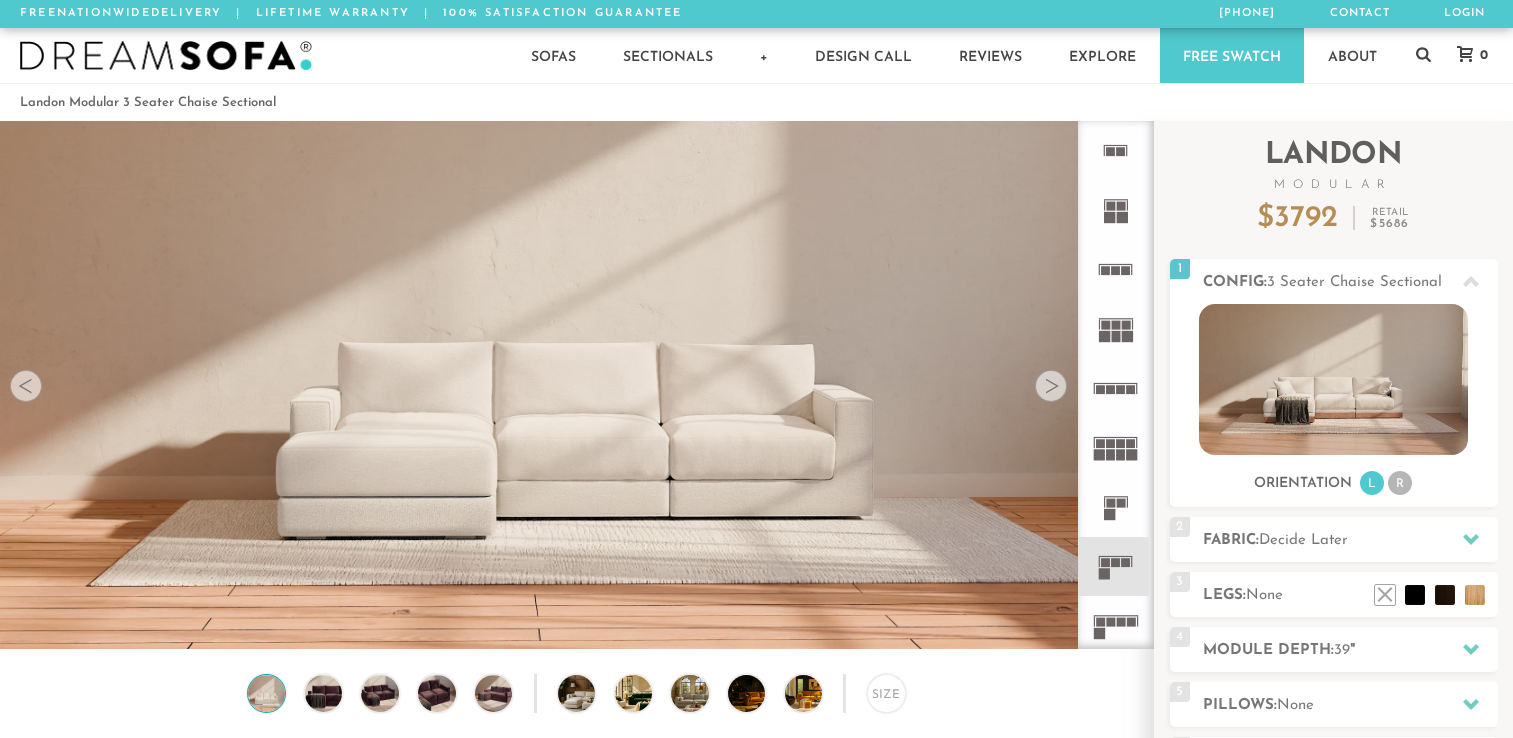 scroll, scrollTop: 0, scrollLeft: 0, axis: both 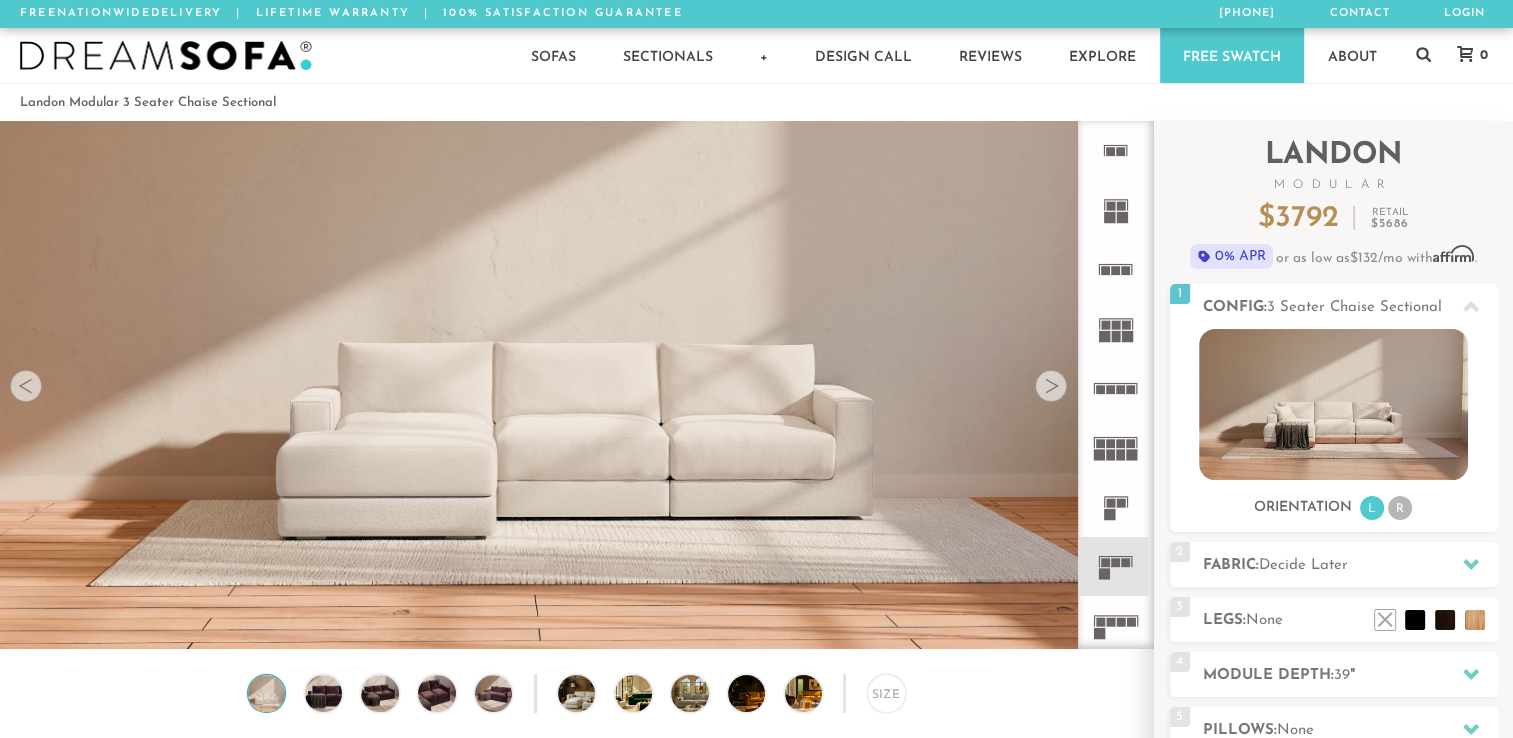 click 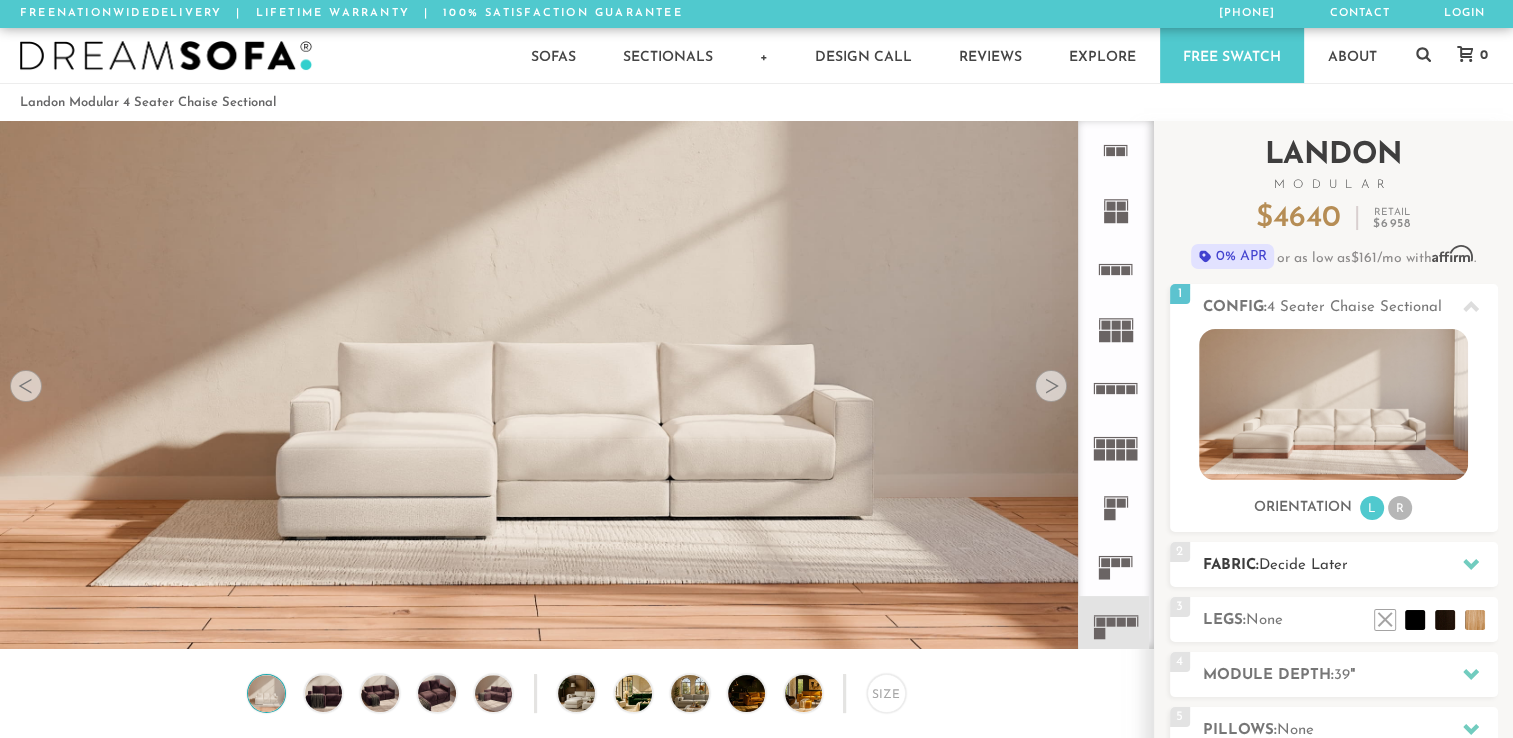 click 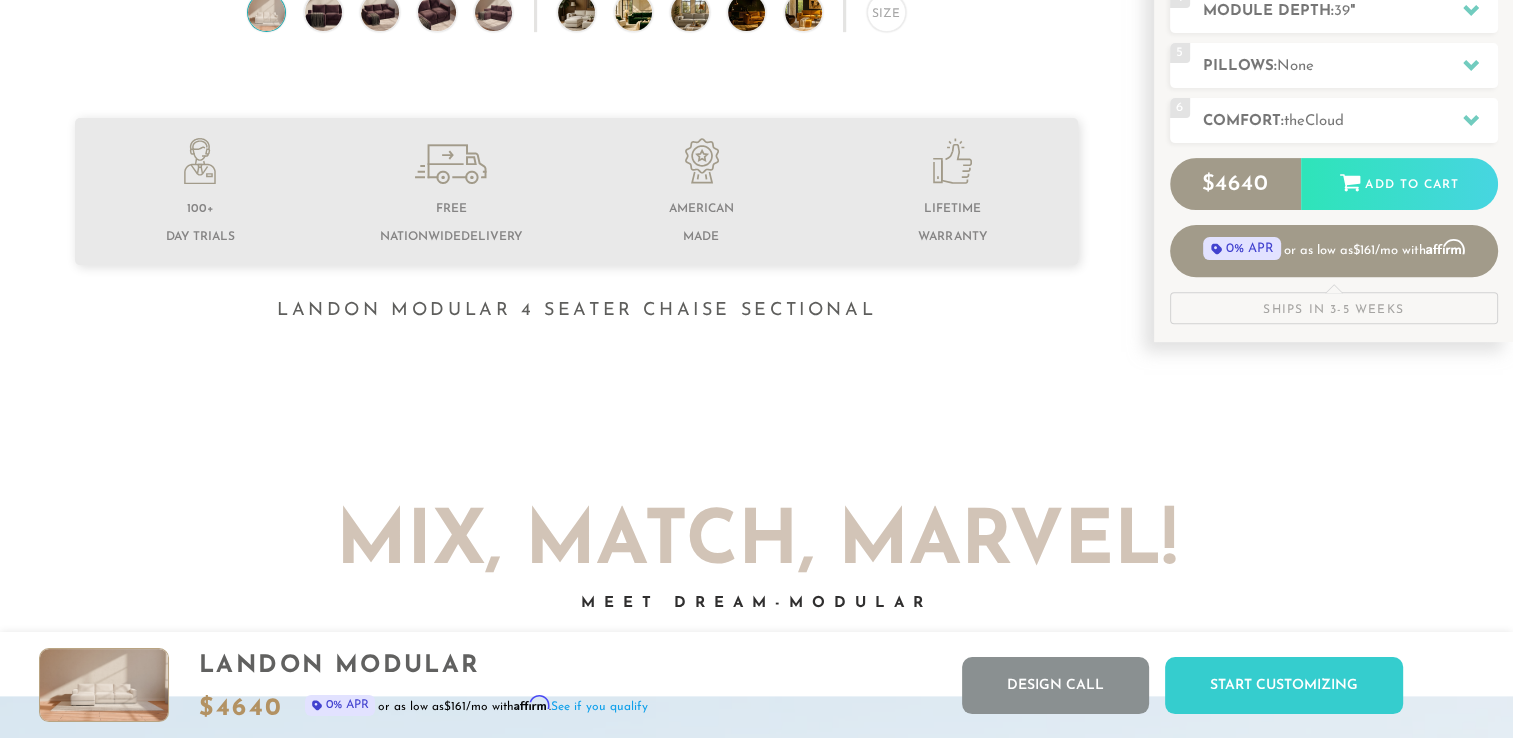 scroll, scrollTop: 0, scrollLeft: 0, axis: both 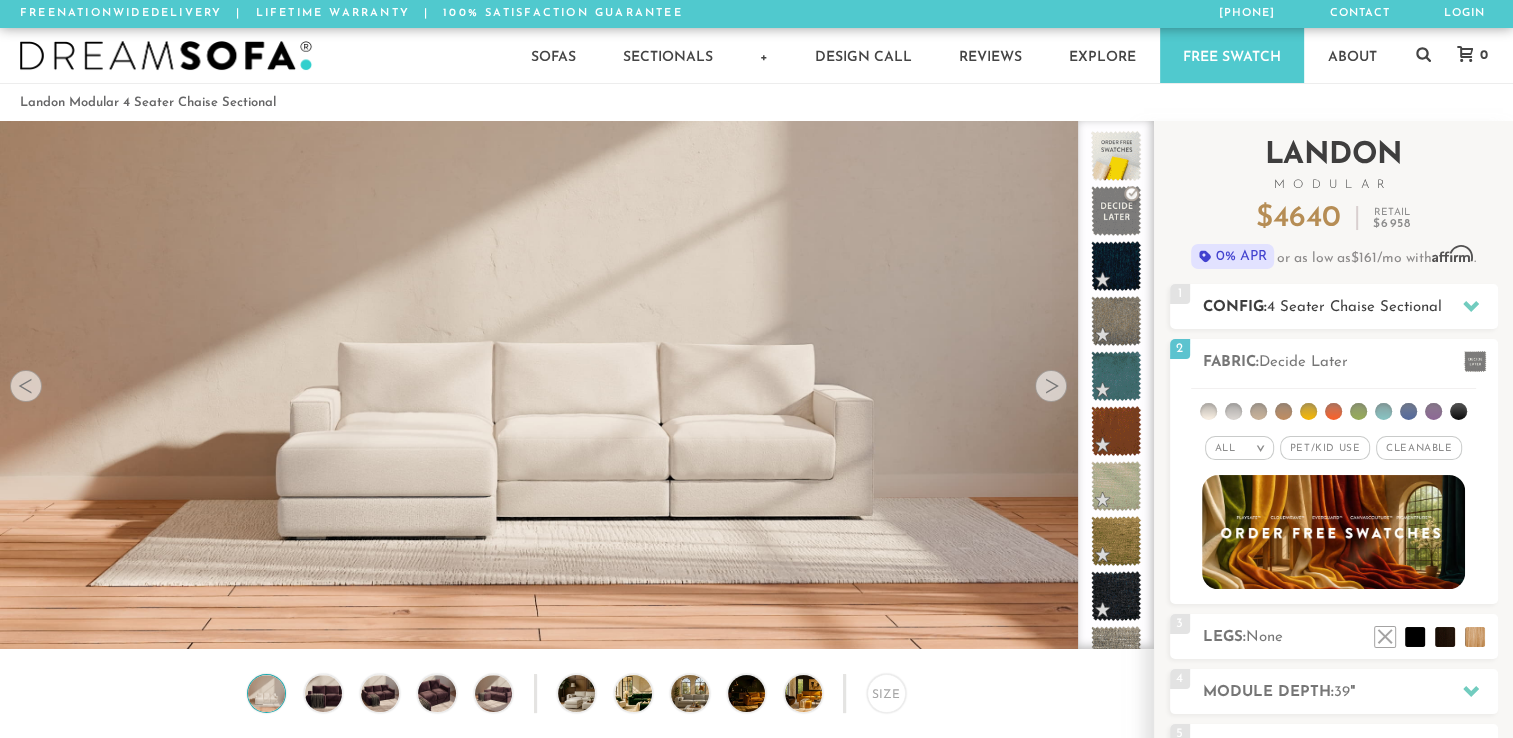 click on "4 Seater Chaise Sectional" at bounding box center (1354, 307) 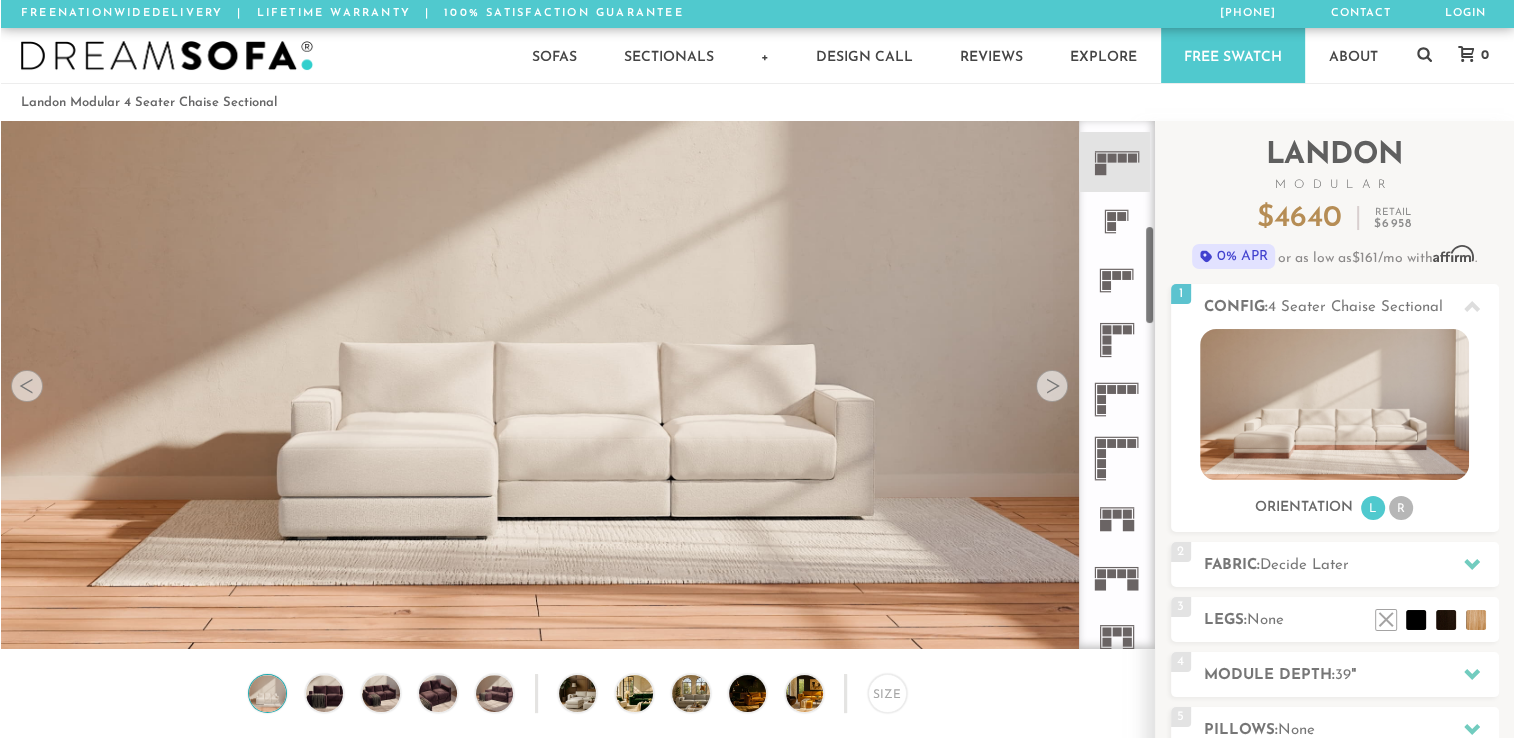 scroll, scrollTop: 458, scrollLeft: 0, axis: vertical 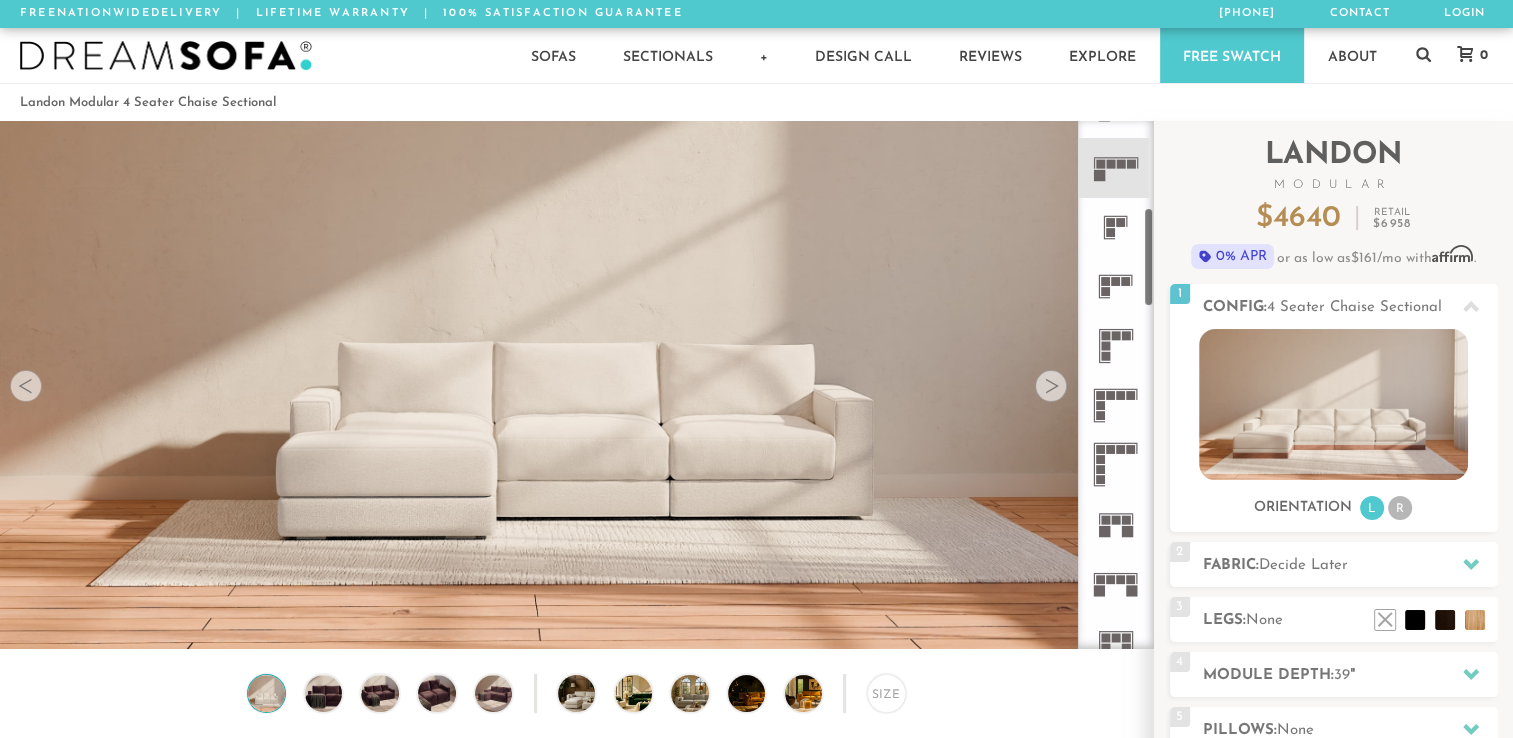 drag, startPoint x: 1148, startPoint y: 188, endPoint x: 1144, endPoint y: 274, distance: 86.09297 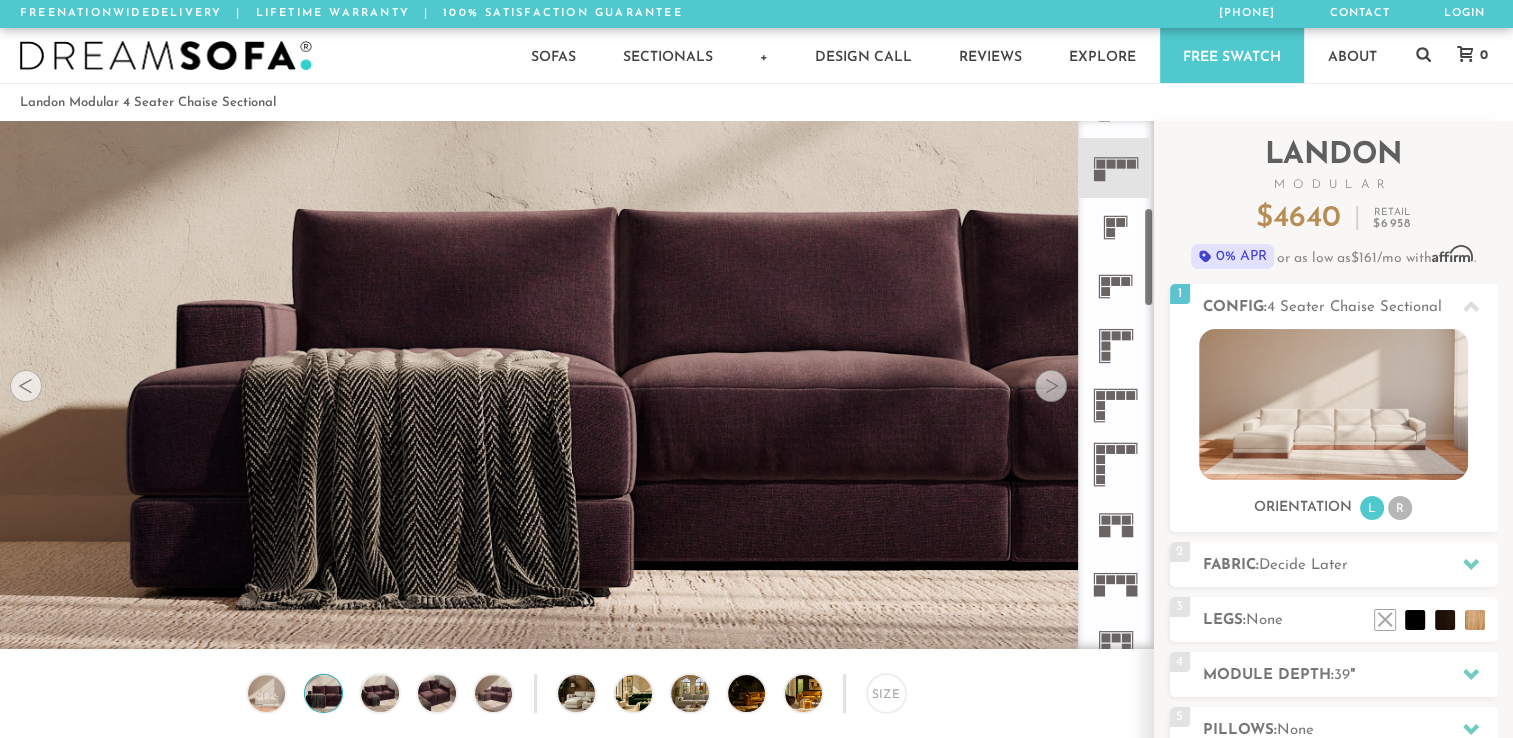 click at bounding box center (1051, 386) 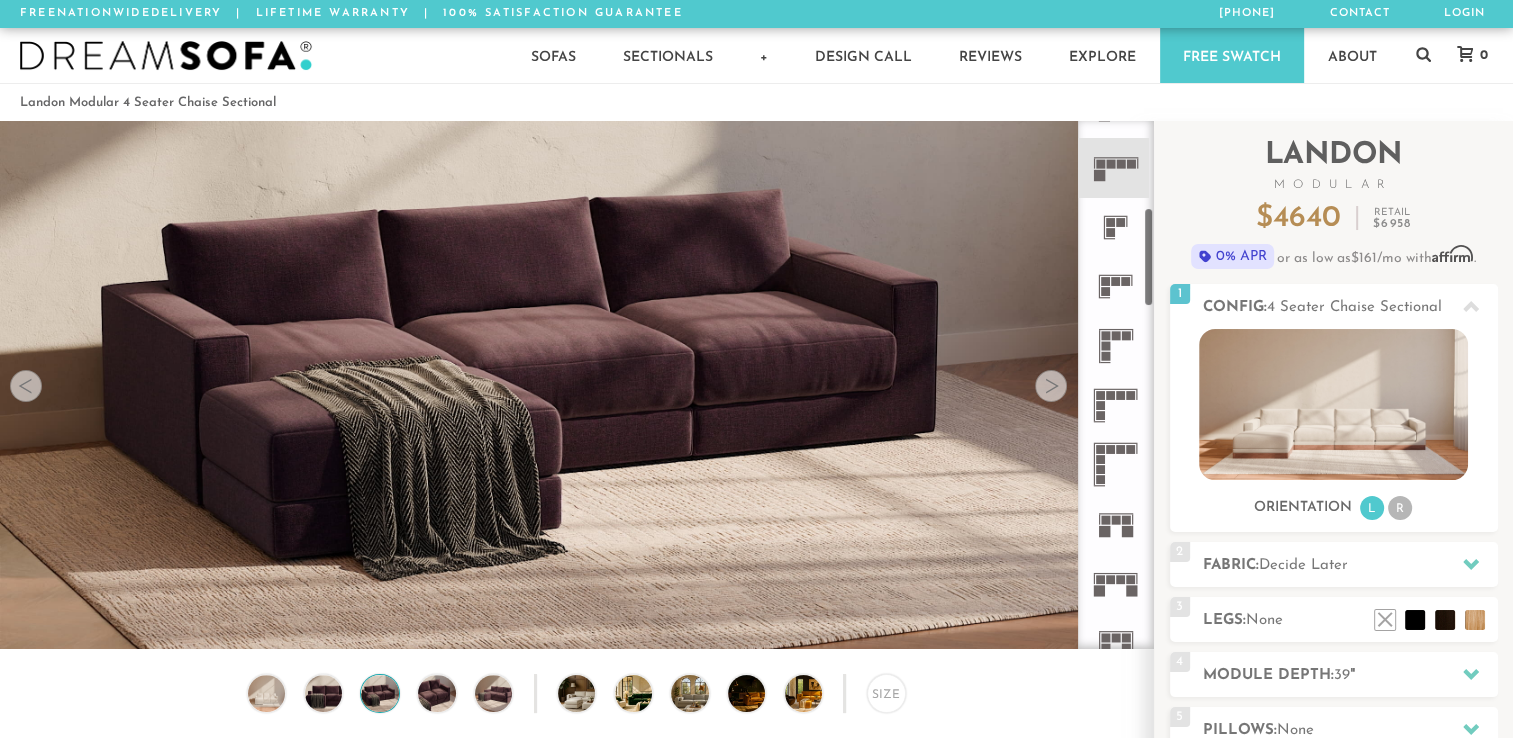 click at bounding box center [1051, 386] 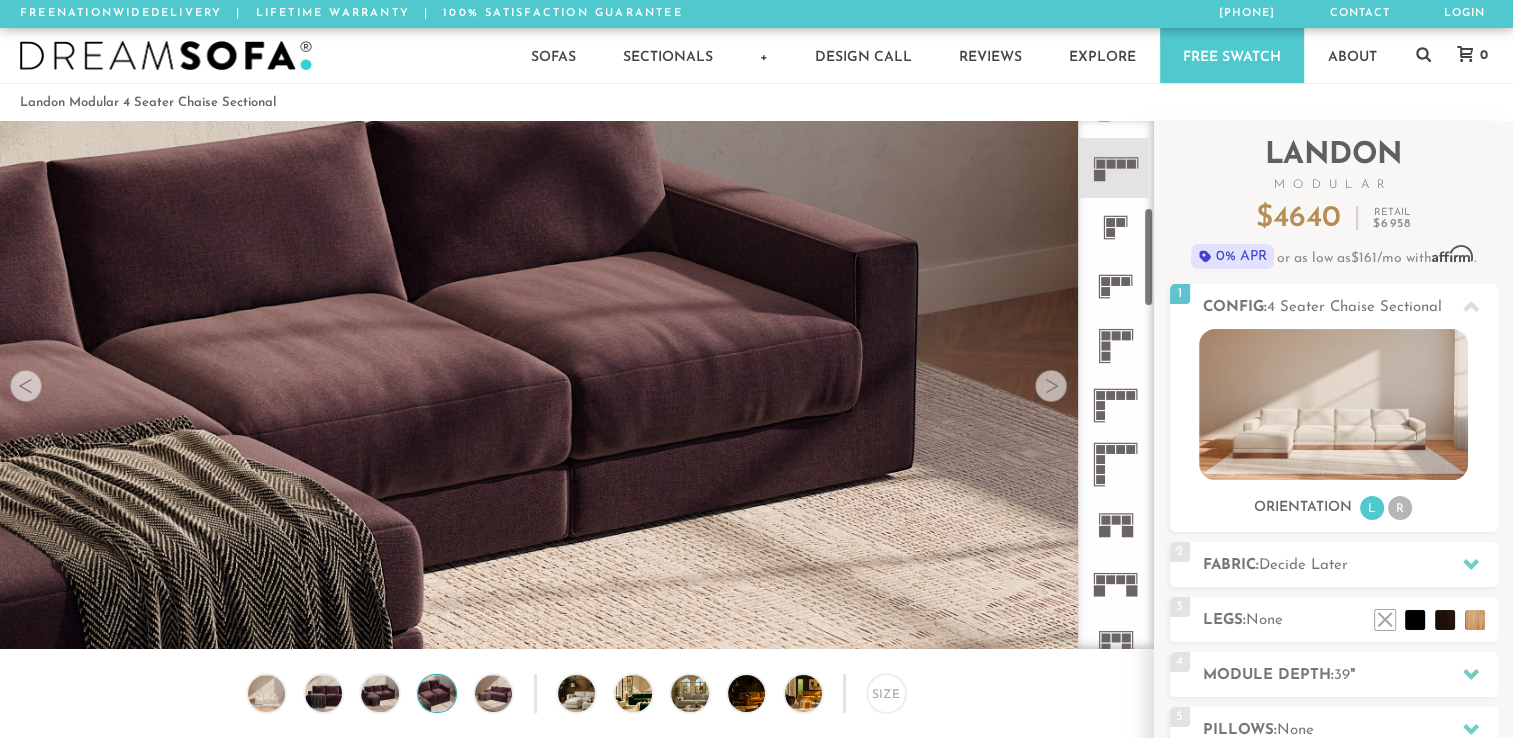 click at bounding box center (1051, 386) 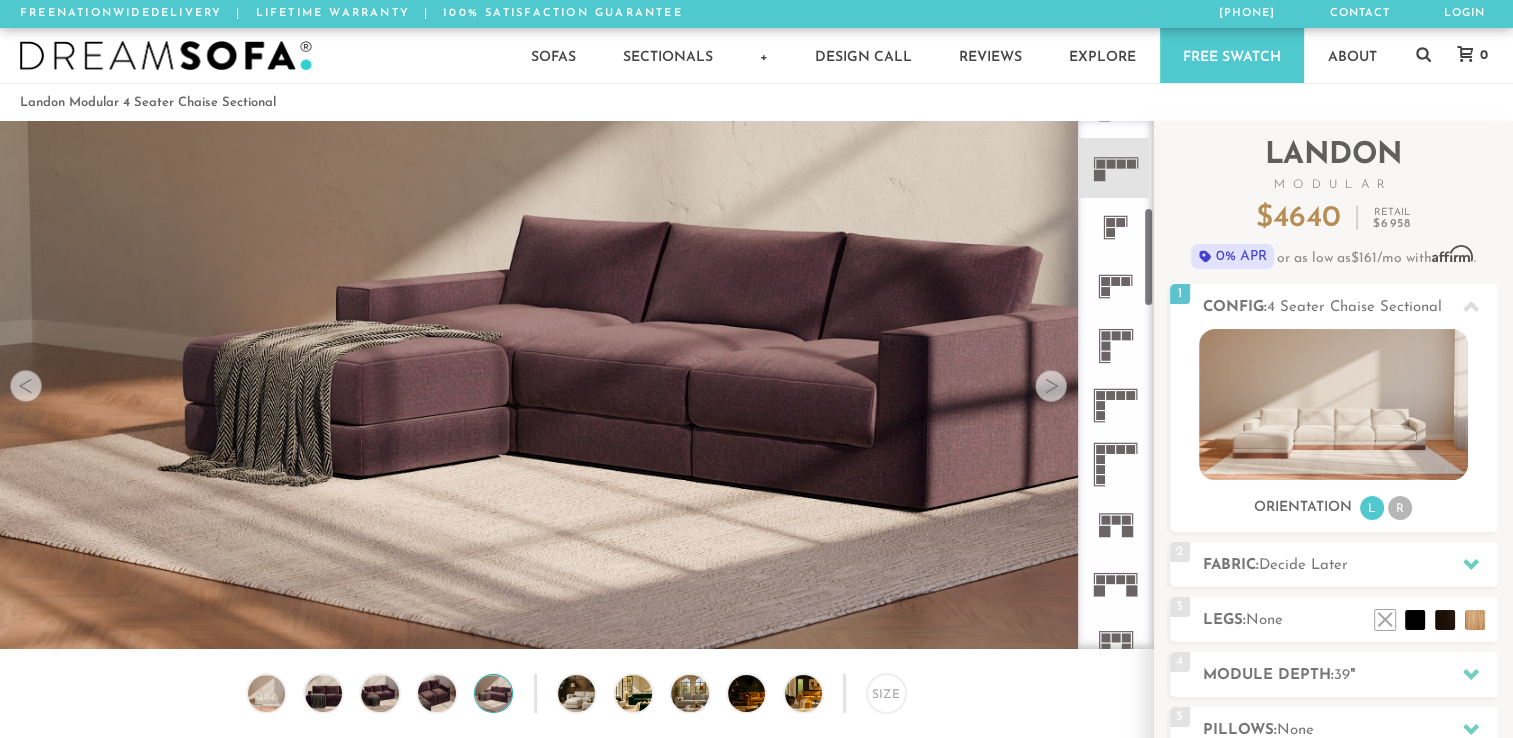 click at bounding box center [1051, 386] 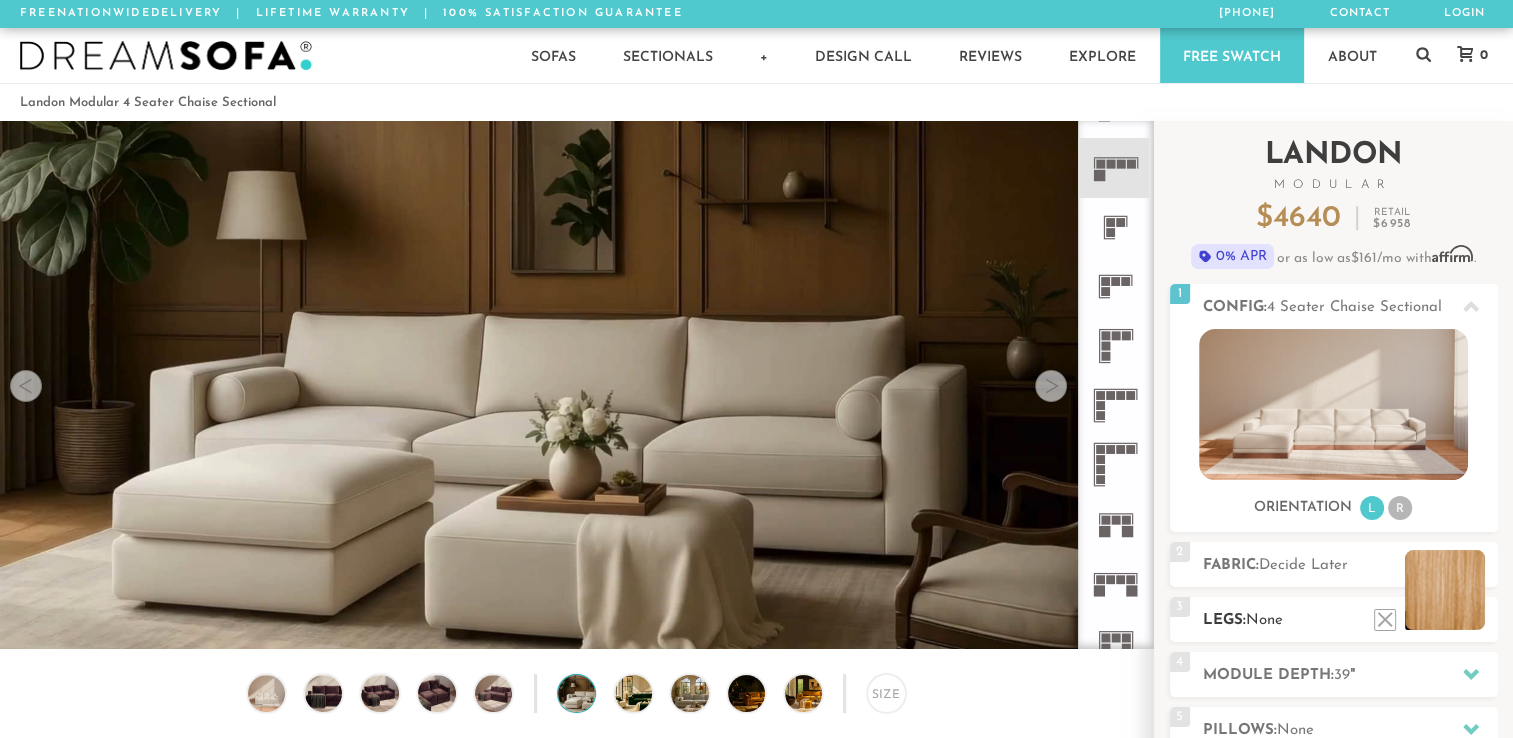click at bounding box center (1445, 590) 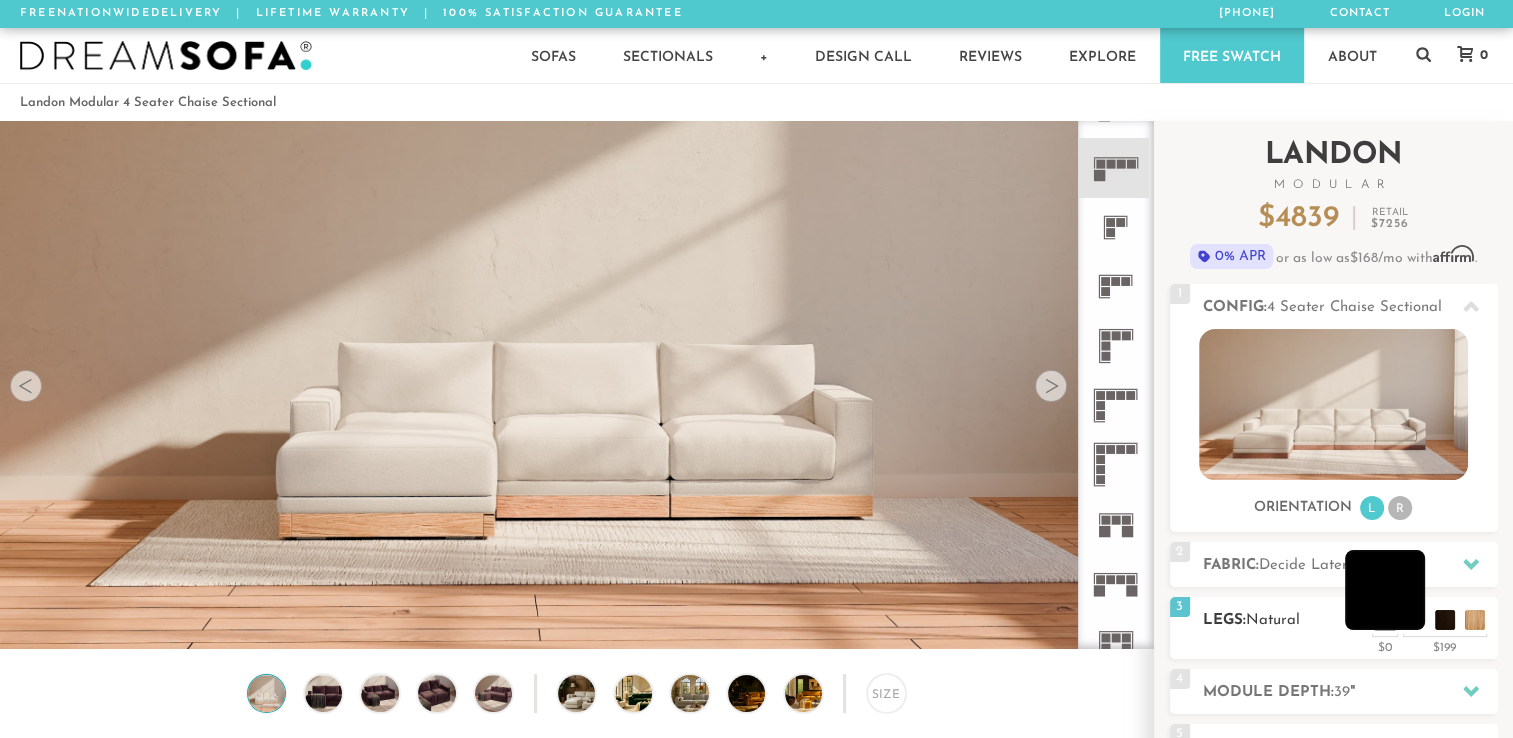 click at bounding box center (1385, 590) 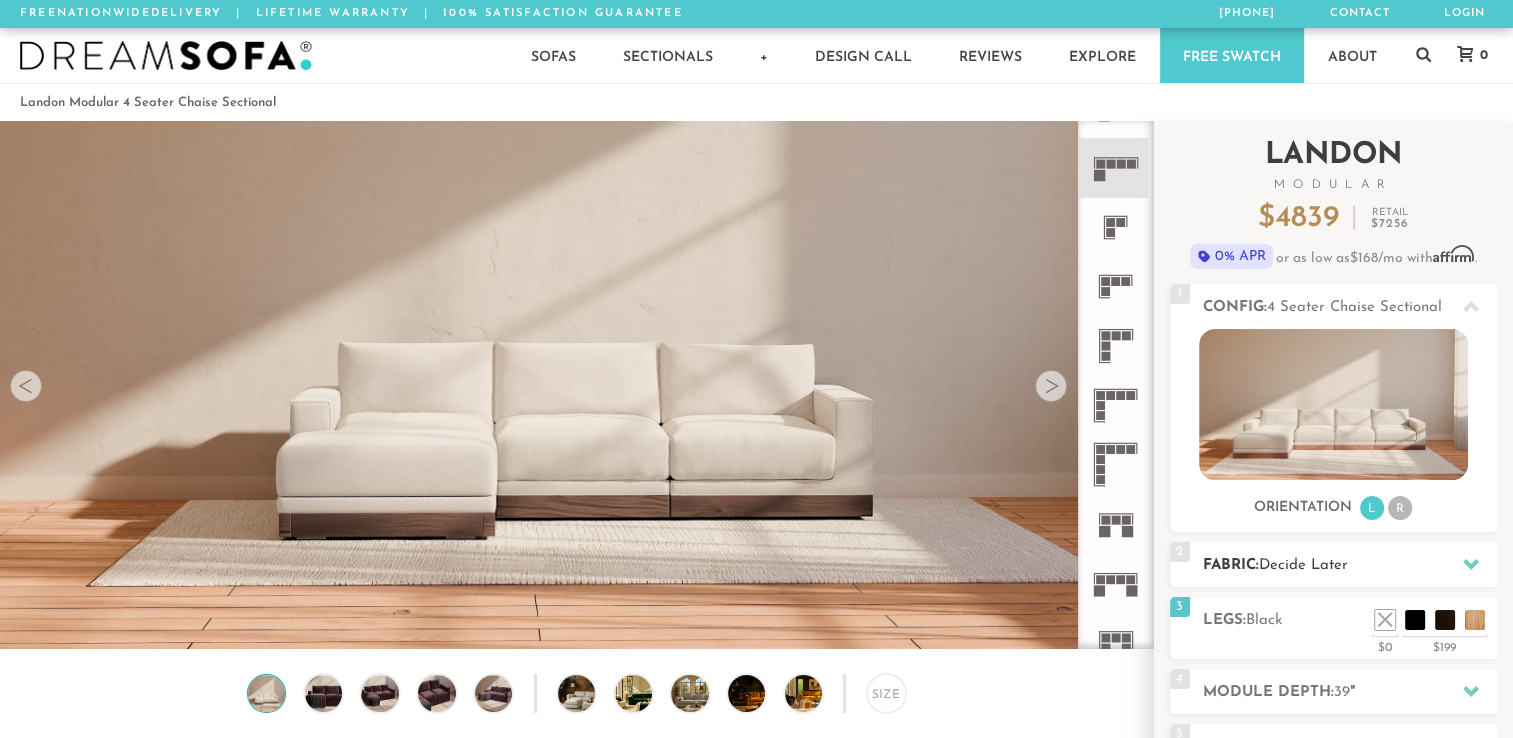click 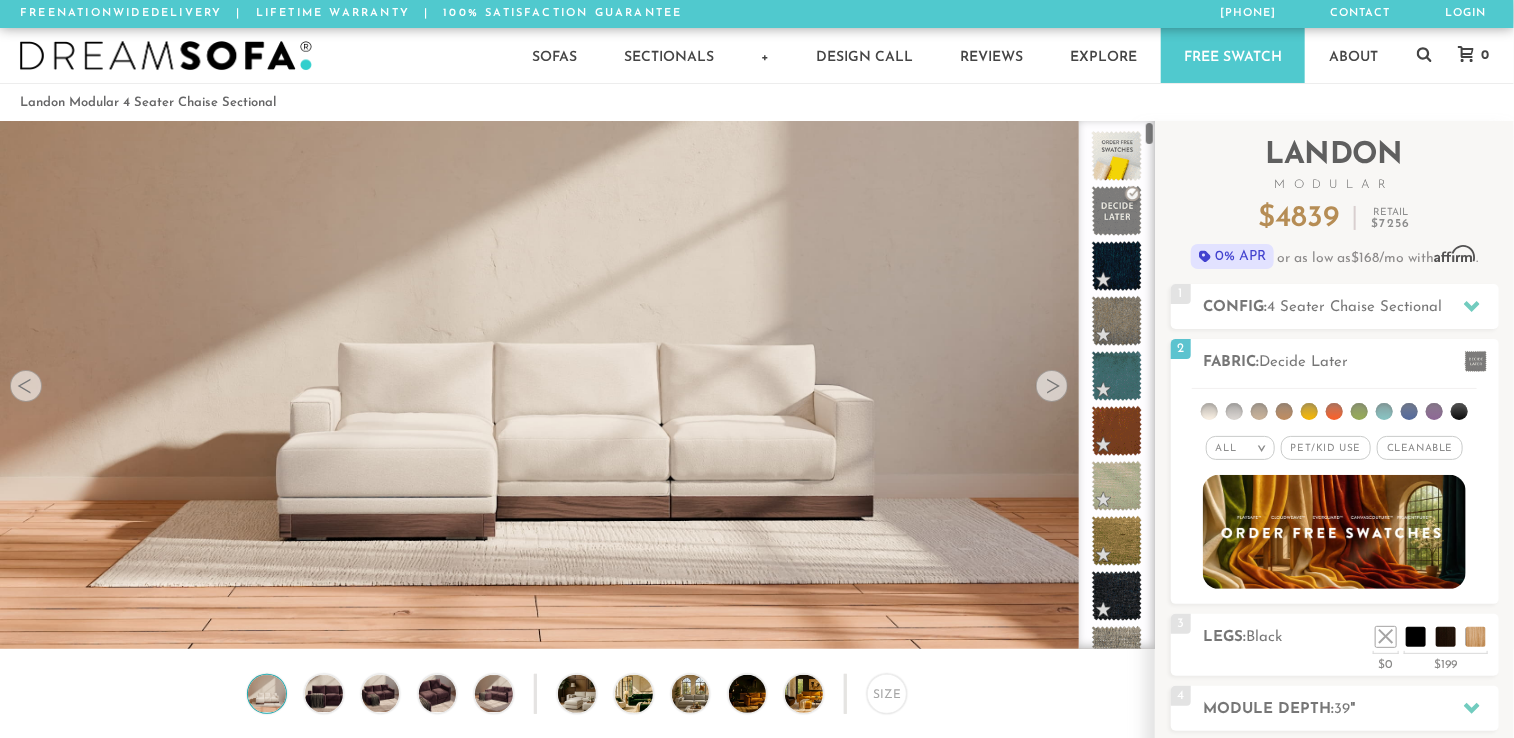 scroll, scrollTop: 16, scrollLeft: 16, axis: both 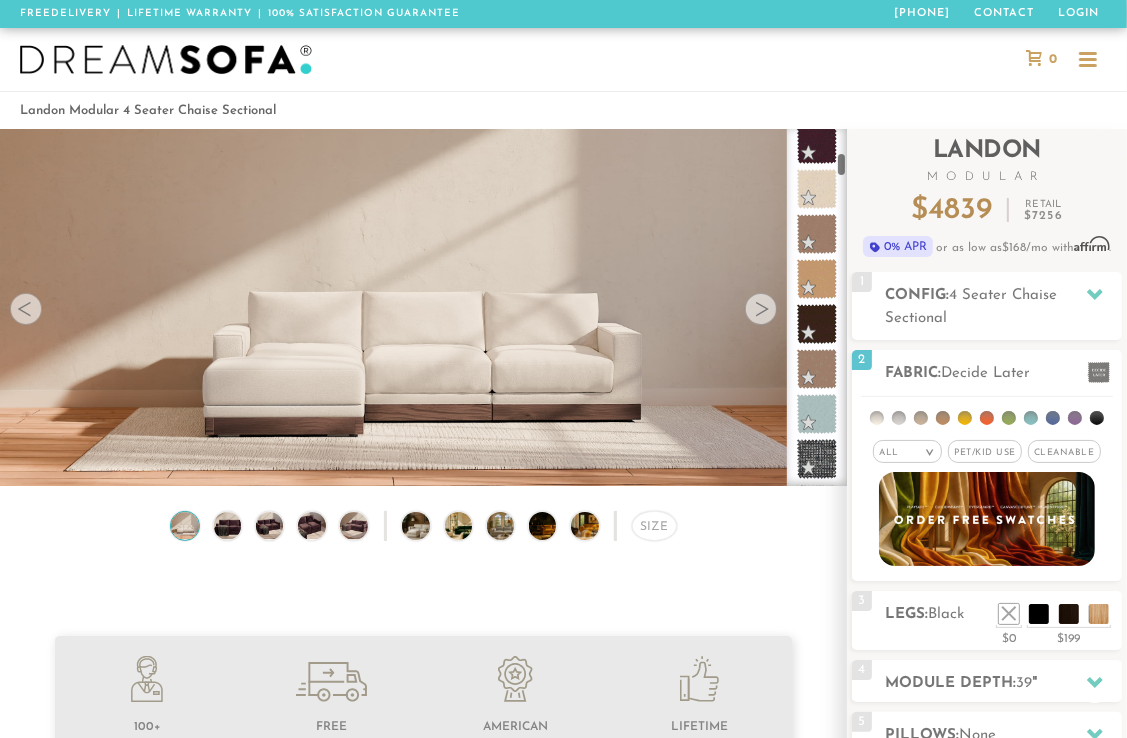 drag, startPoint x: 842, startPoint y: 144, endPoint x: 844, endPoint y: 167, distance: 23.086792 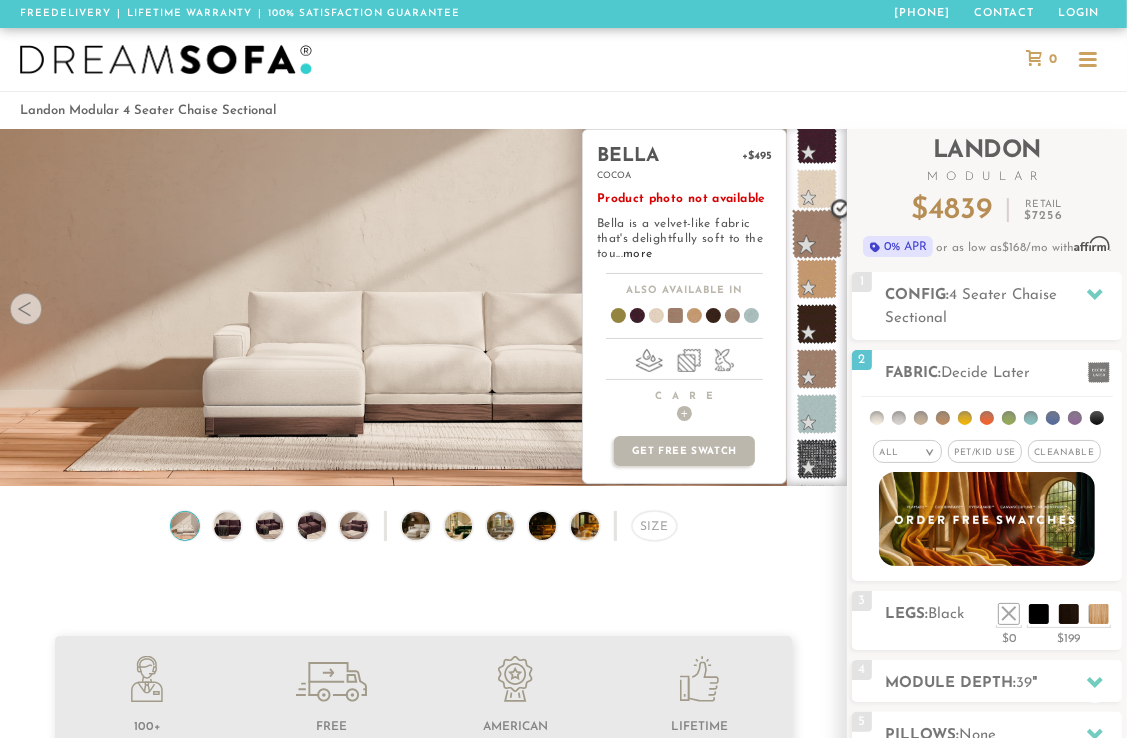 click at bounding box center (817, 234) 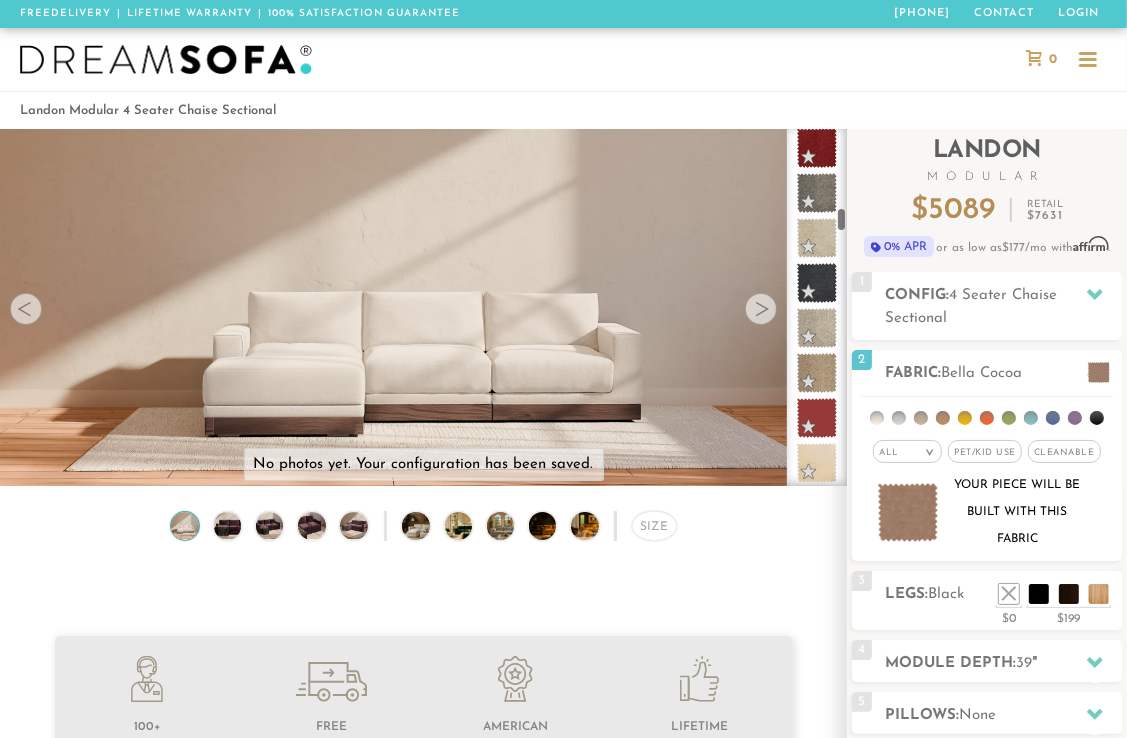 scroll, scrollTop: 2272, scrollLeft: 0, axis: vertical 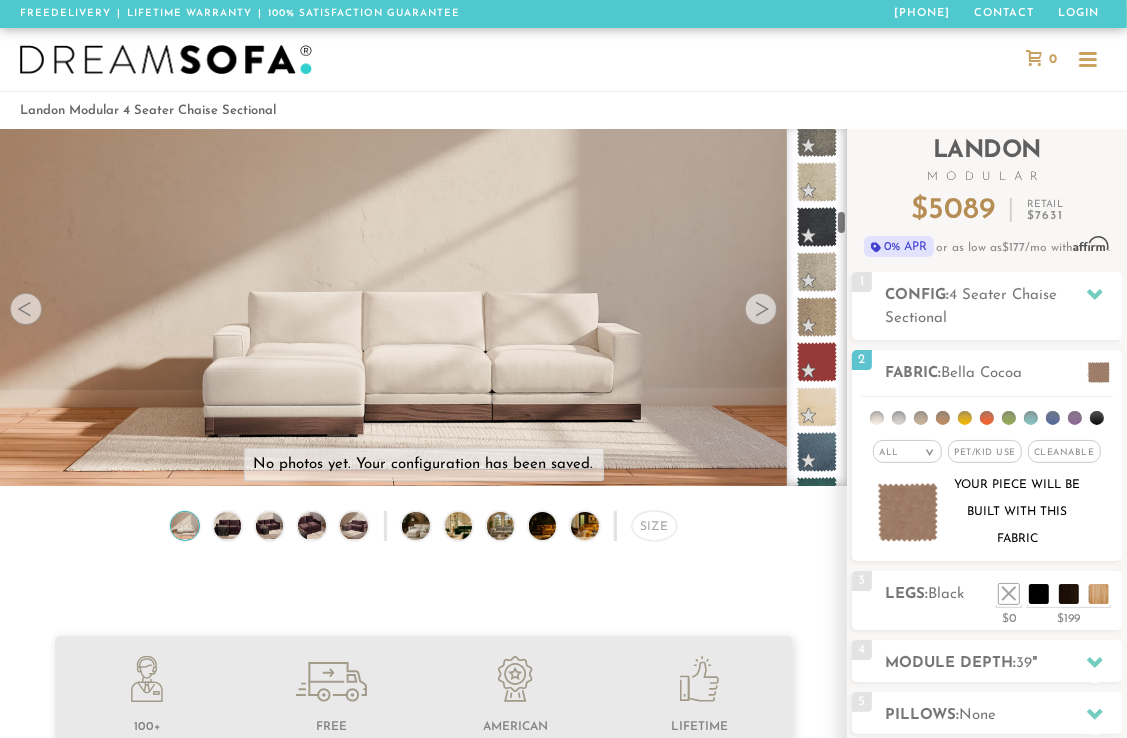 drag, startPoint x: 840, startPoint y: 164, endPoint x: 840, endPoint y: 222, distance: 58 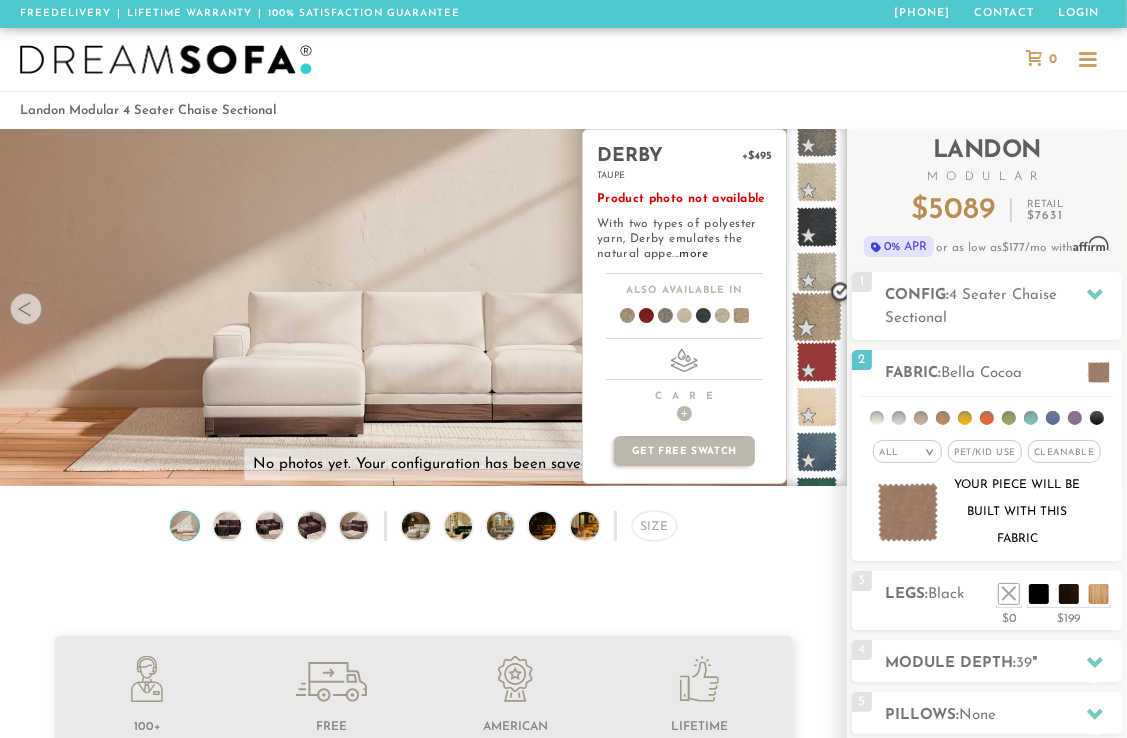 click at bounding box center (817, 317) 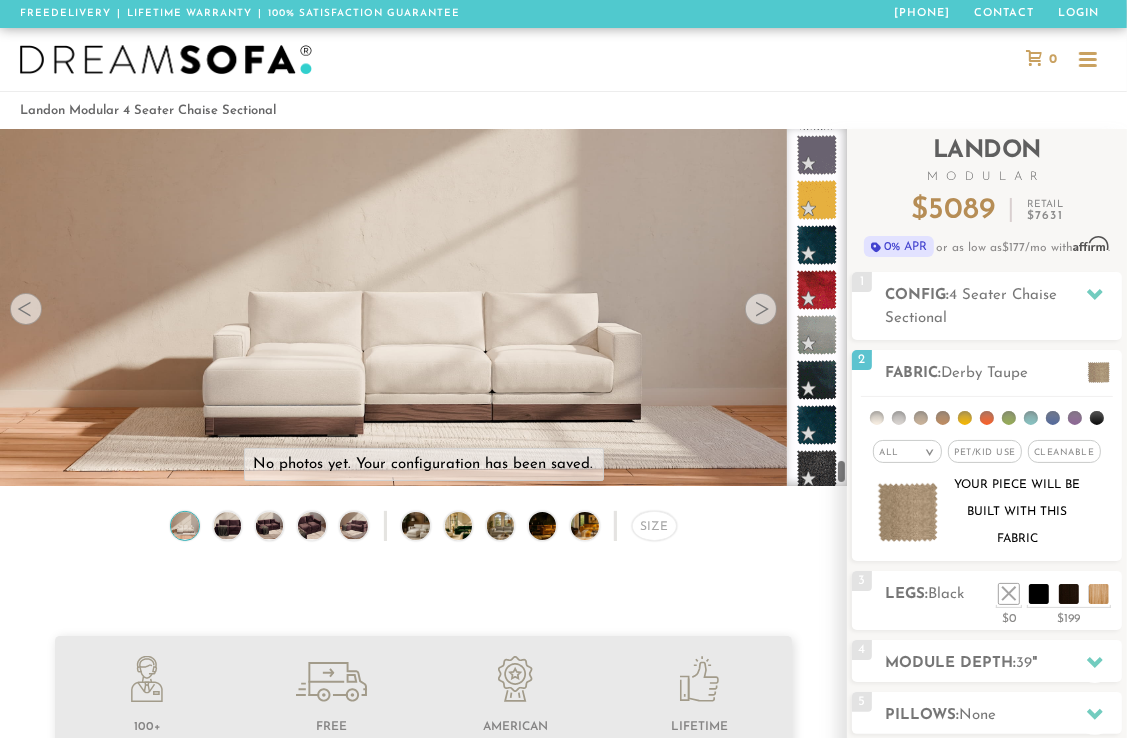 scroll, scrollTop: 9506, scrollLeft: 0, axis: vertical 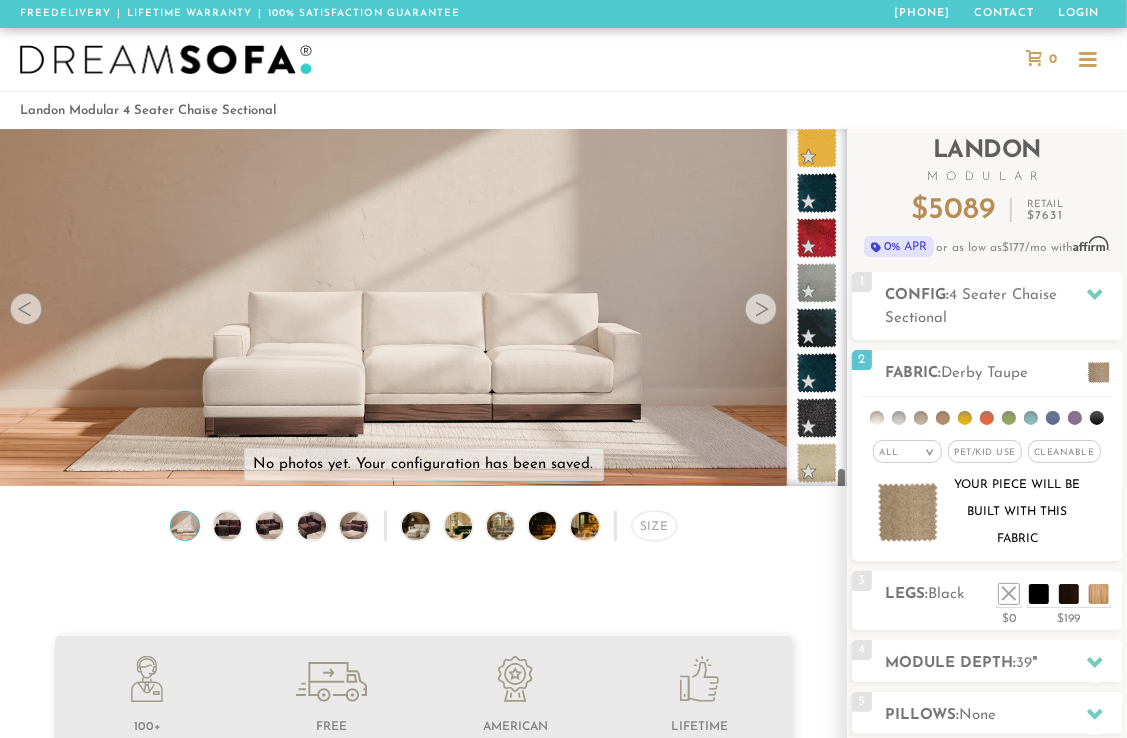 drag, startPoint x: 840, startPoint y: 218, endPoint x: 839, endPoint y: 488, distance: 270.00186 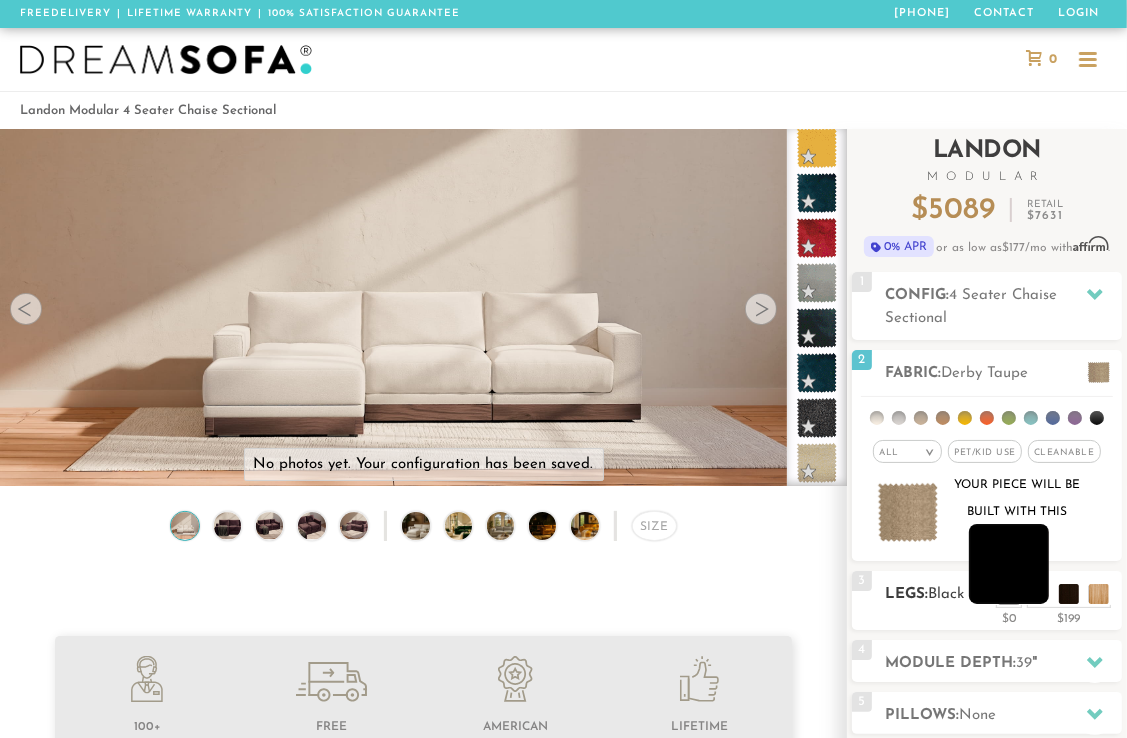 click at bounding box center (1009, 564) 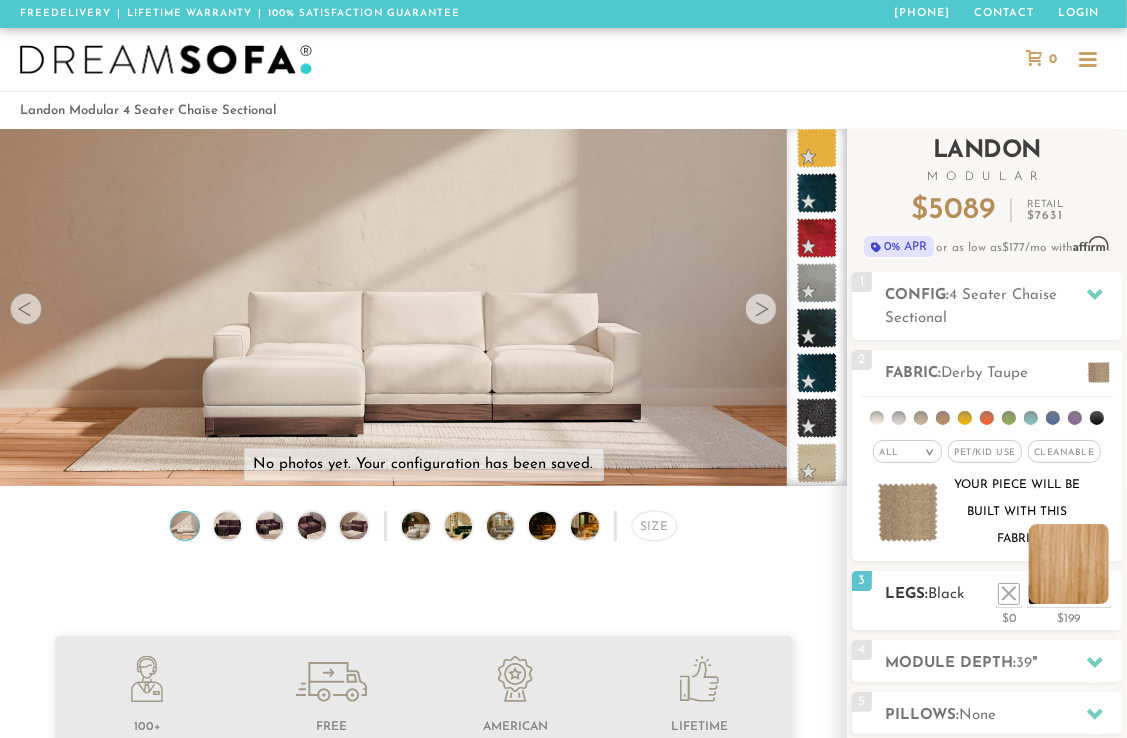 click at bounding box center [1069, 564] 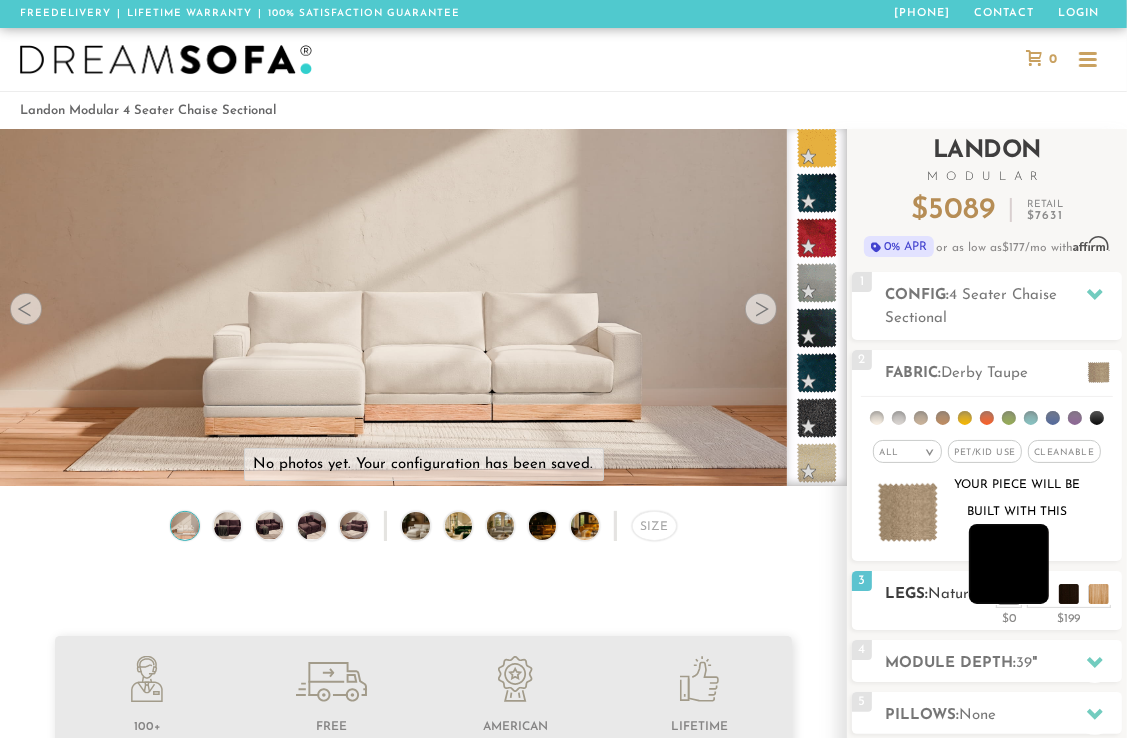click at bounding box center (1009, 564) 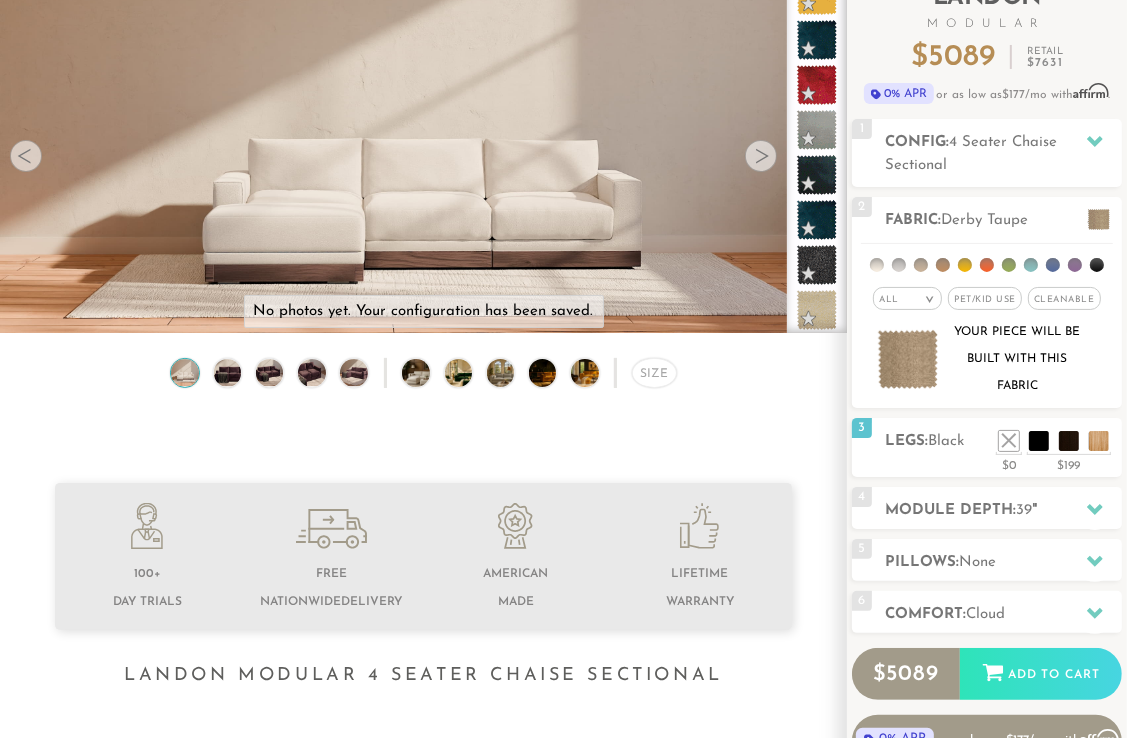 scroll, scrollTop: 0, scrollLeft: 0, axis: both 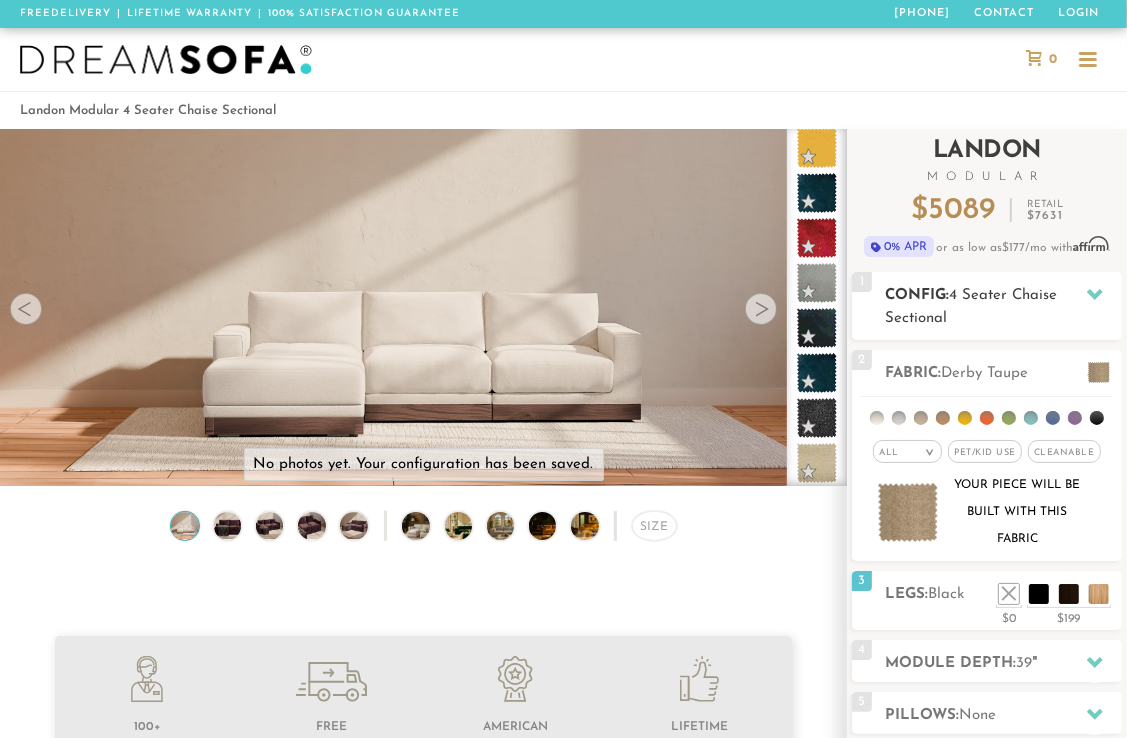 click 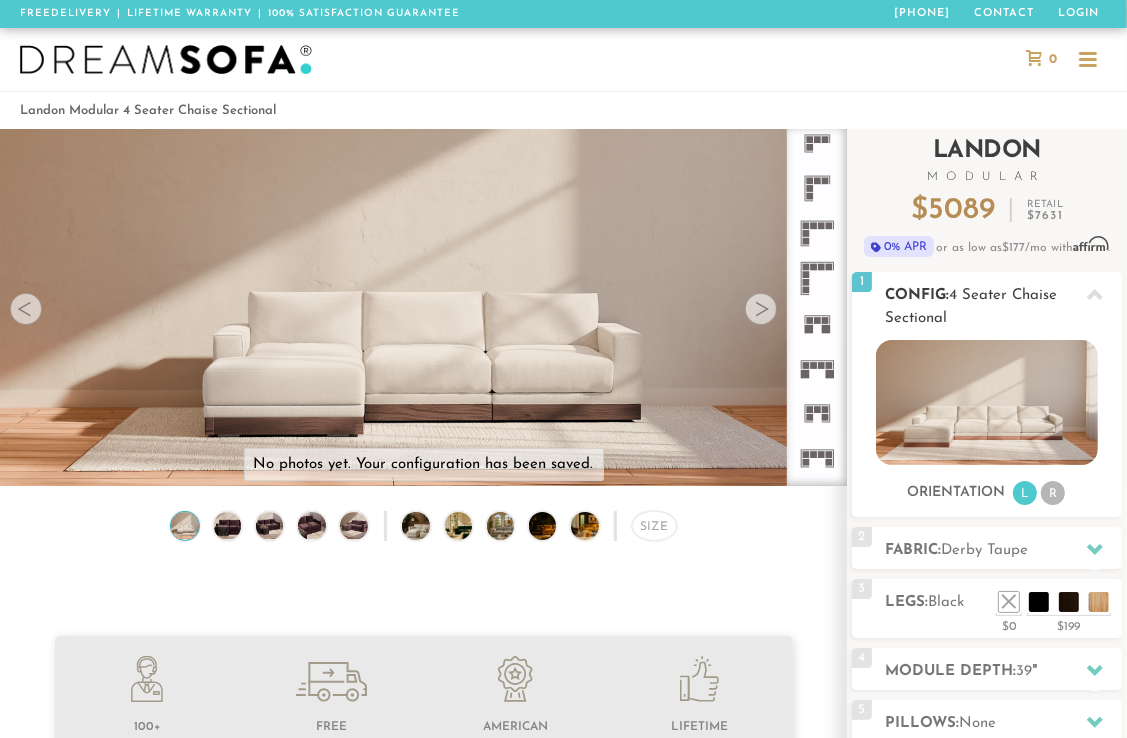 click on "Config:   4 Seater Chaise Sectional" at bounding box center (1003, 307) 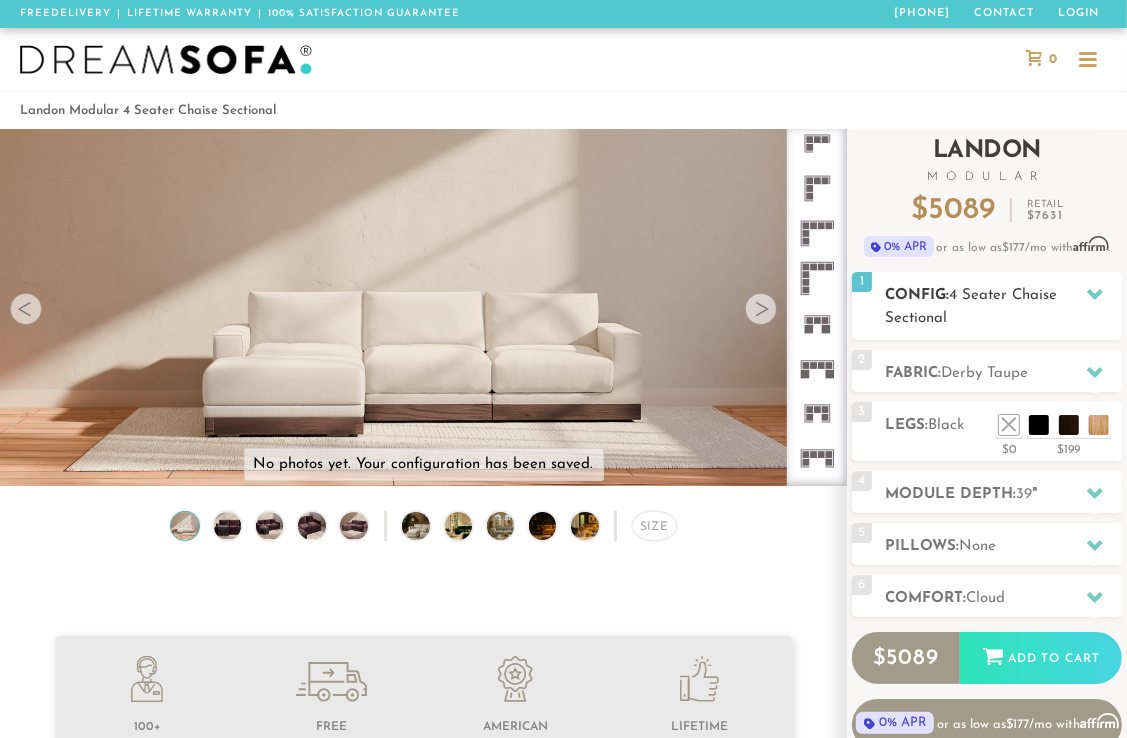 click on "Config:   4 Seater Chaise Sectional" at bounding box center [1003, 307] 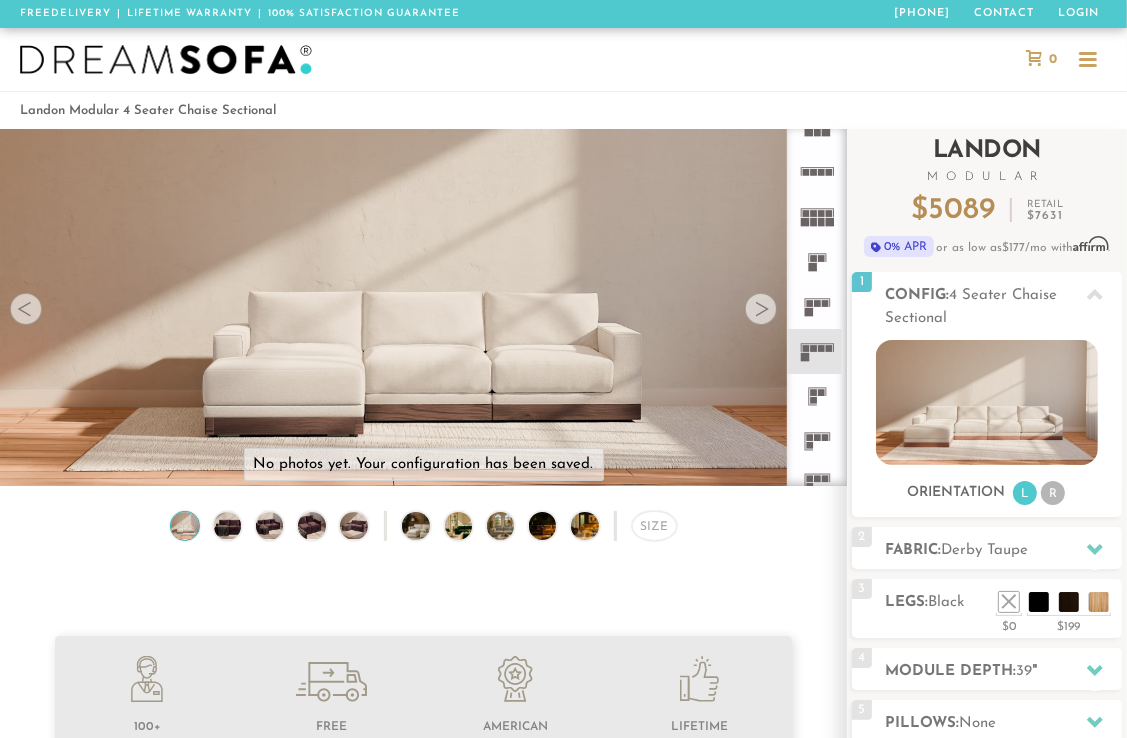 scroll, scrollTop: 177, scrollLeft: 0, axis: vertical 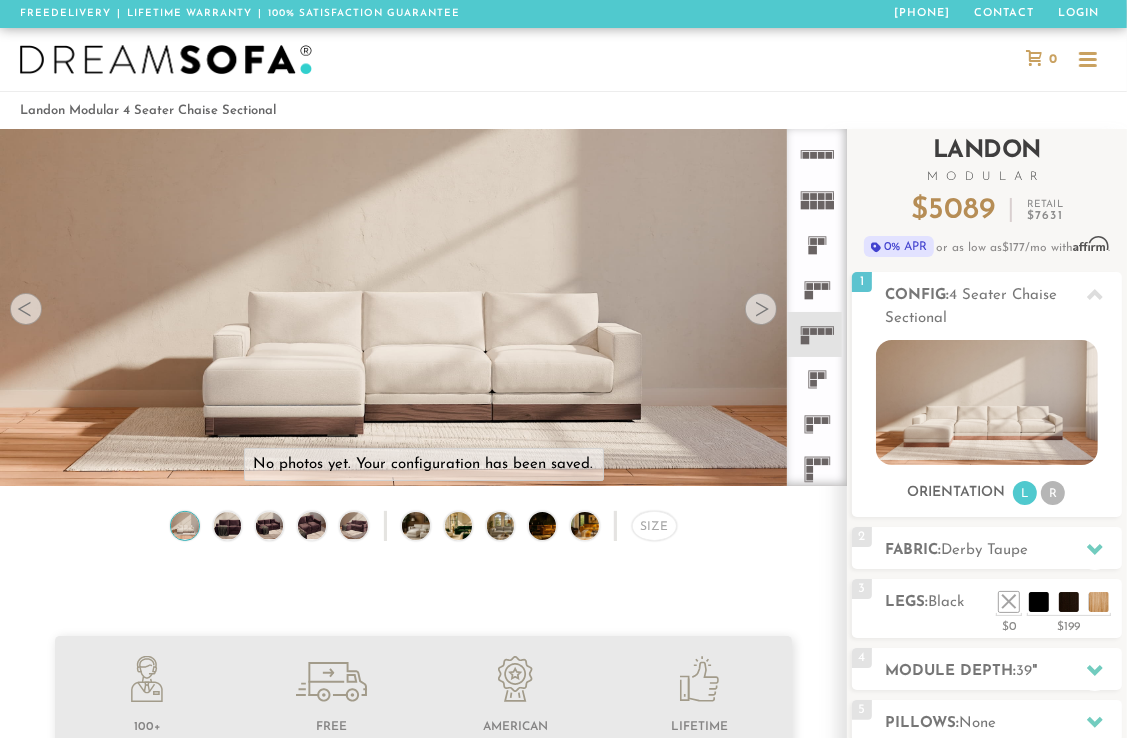 drag, startPoint x: 840, startPoint y: 245, endPoint x: 850, endPoint y: 198, distance: 48.052055 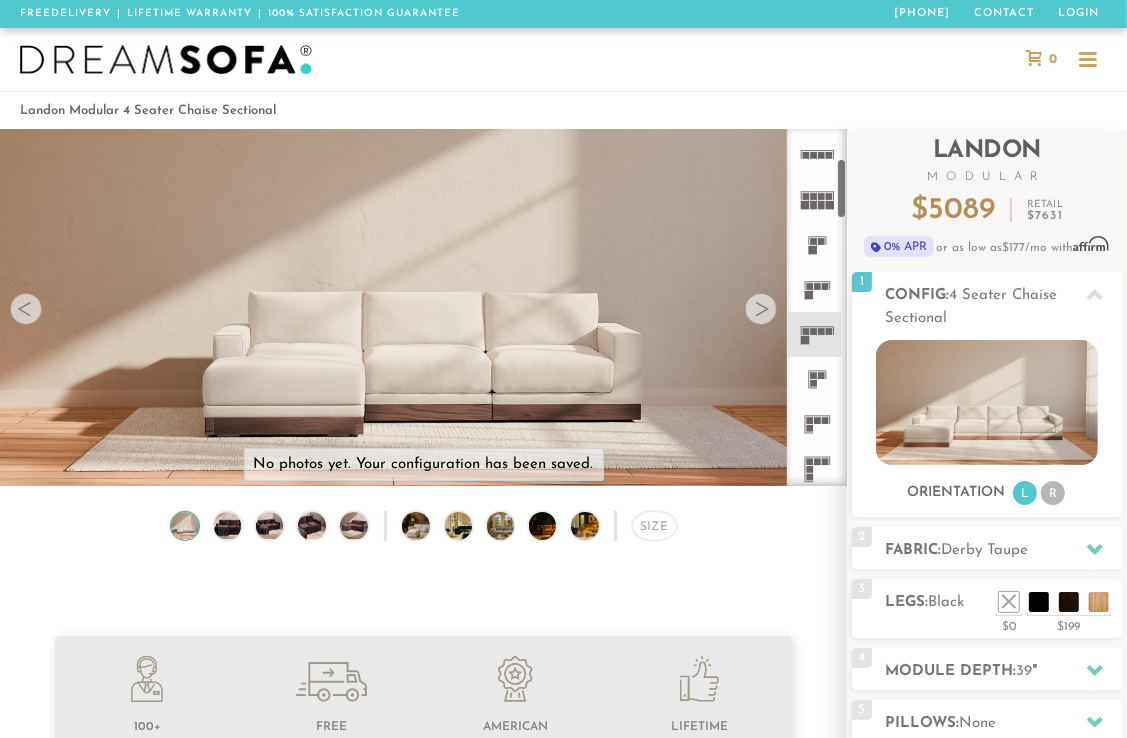 click 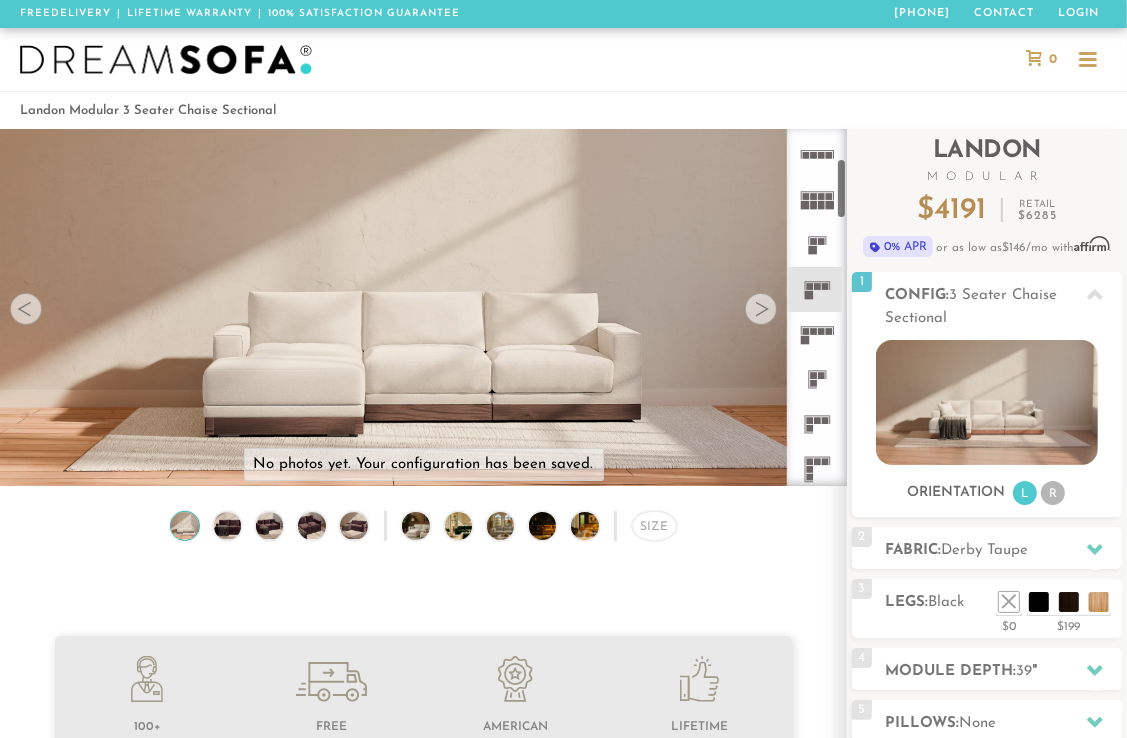 click at bounding box center (817, 307) 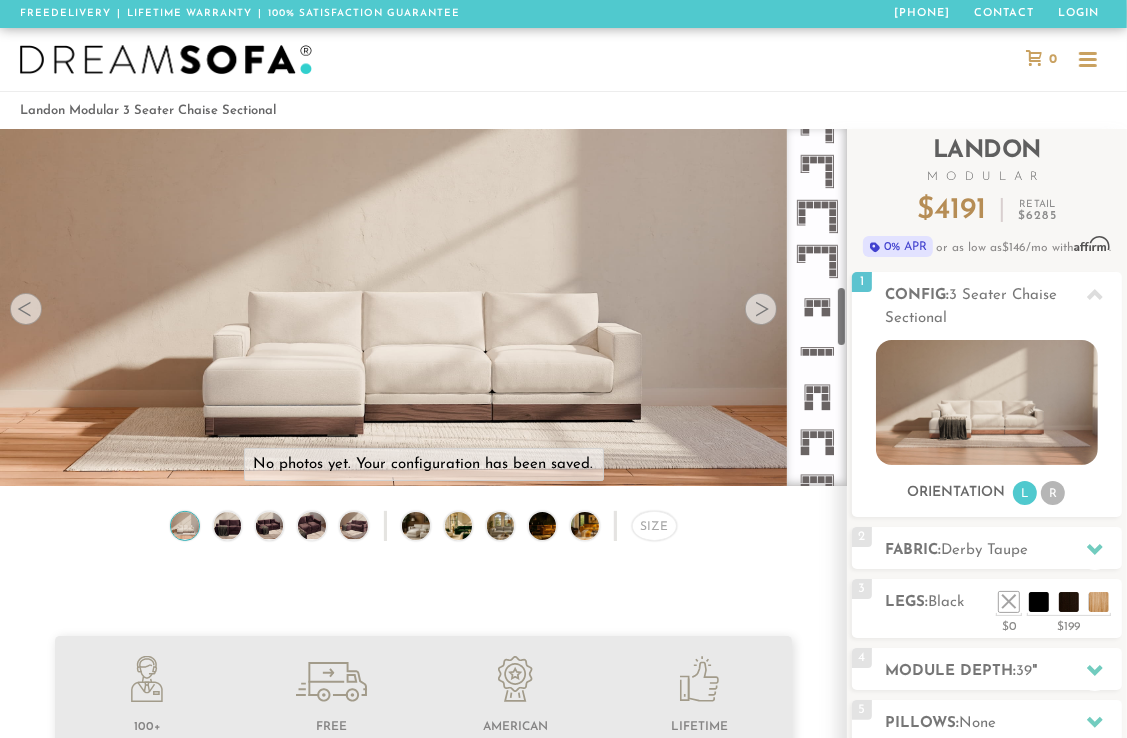 scroll, scrollTop: 931, scrollLeft: 0, axis: vertical 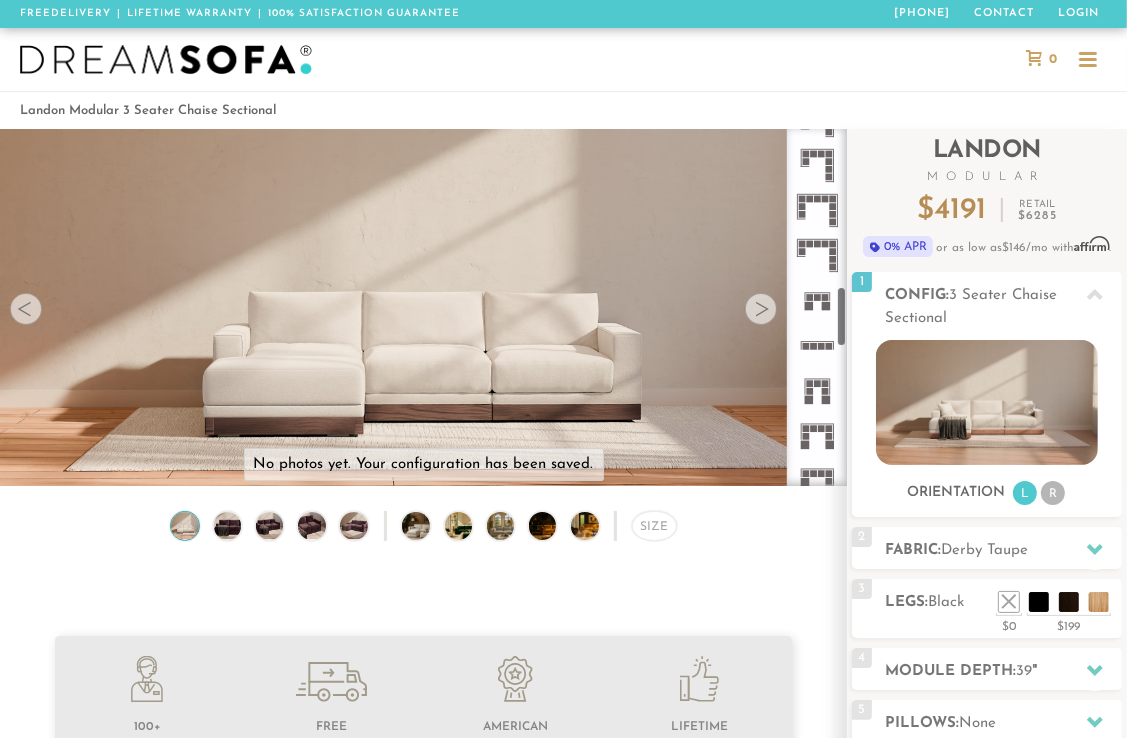 drag, startPoint x: 844, startPoint y: 203, endPoint x: 837, endPoint y: 331, distance: 128.19127 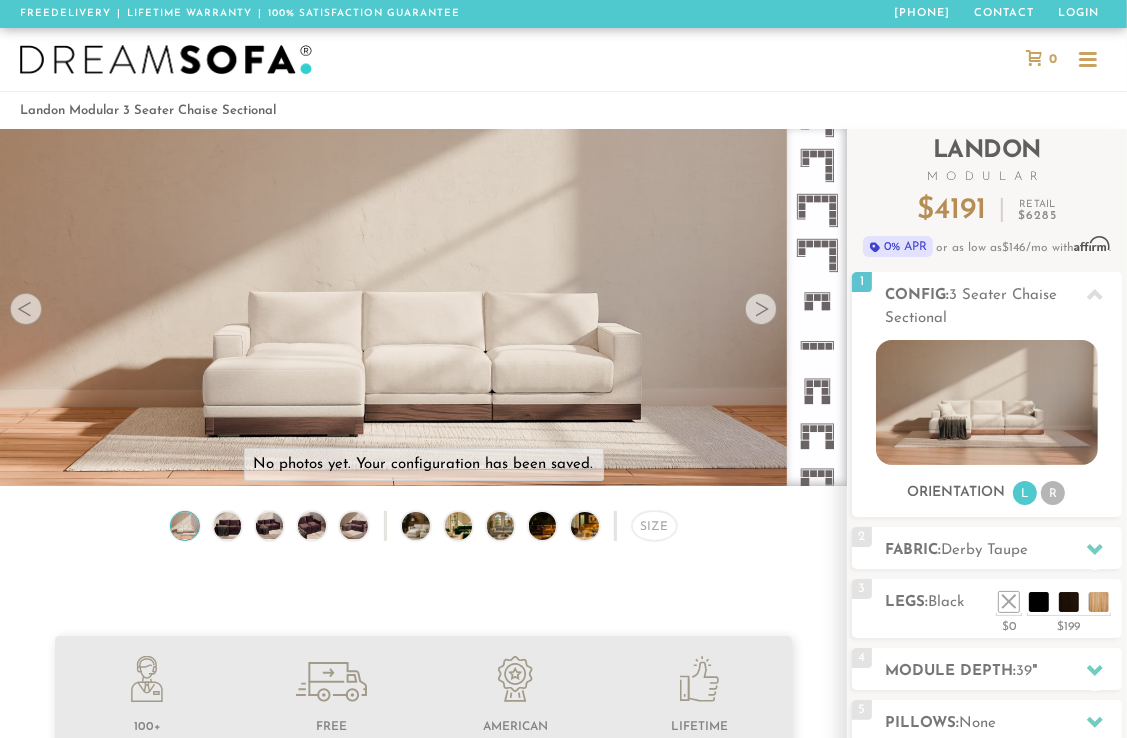 click 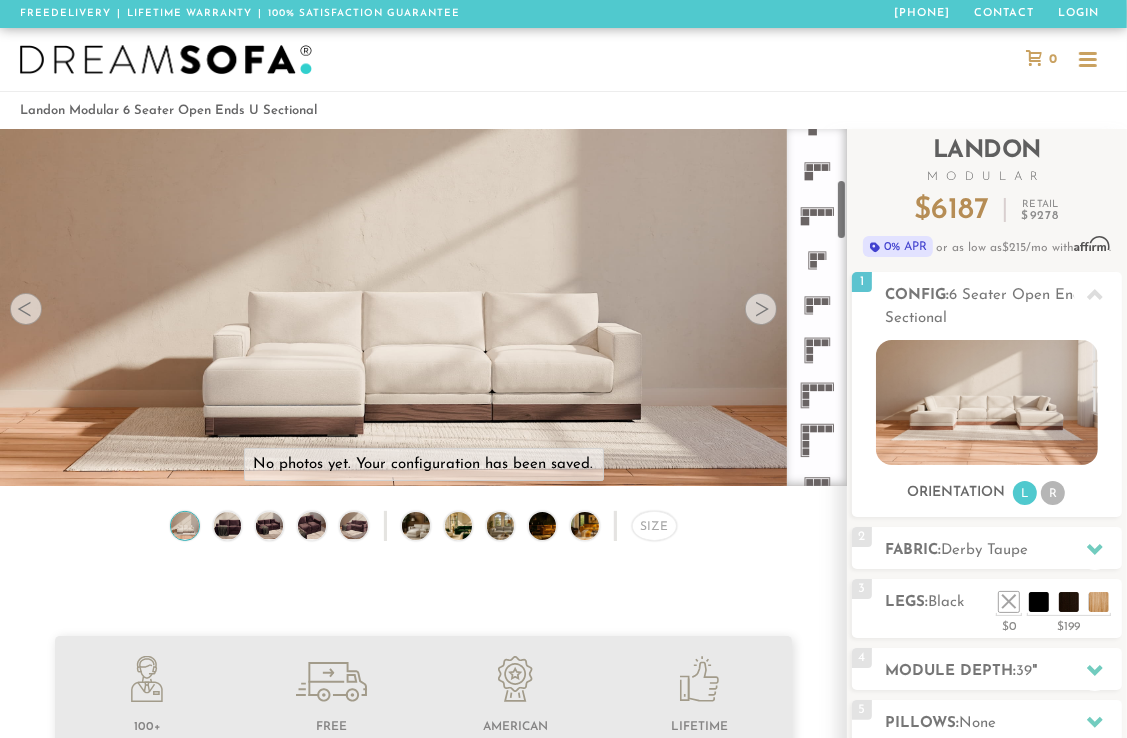 scroll, scrollTop: 0, scrollLeft: 0, axis: both 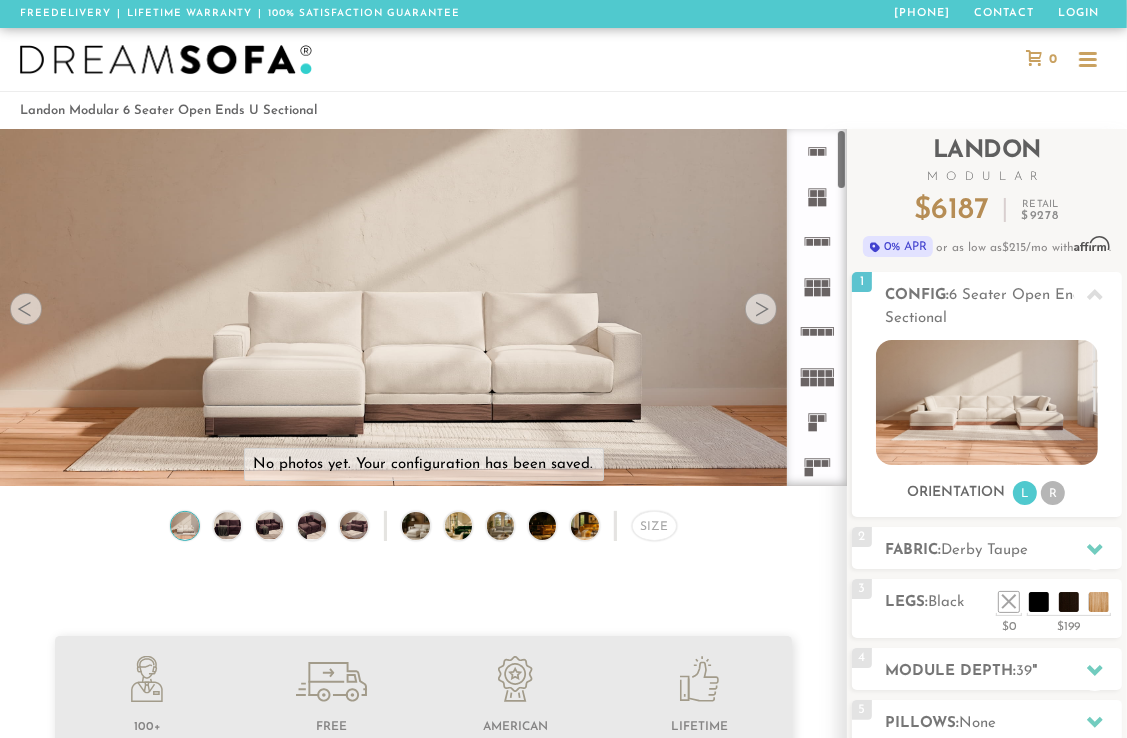 drag, startPoint x: 843, startPoint y: 304, endPoint x: 852, endPoint y: 85, distance: 219.18486 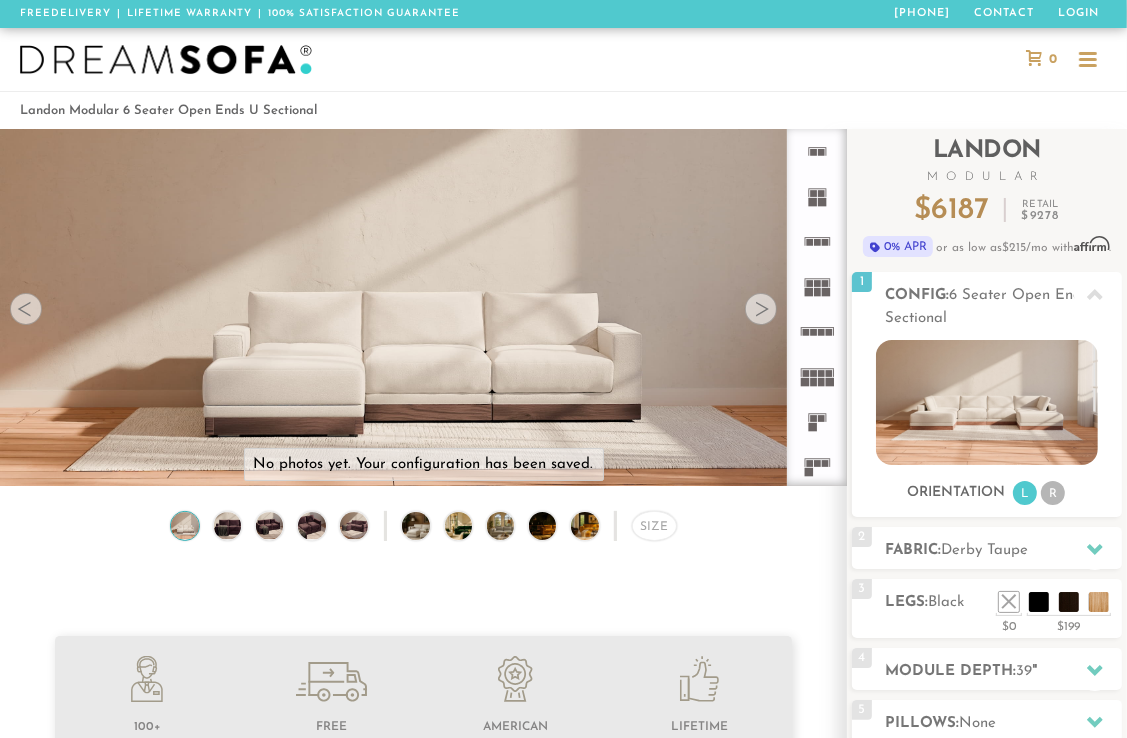 click 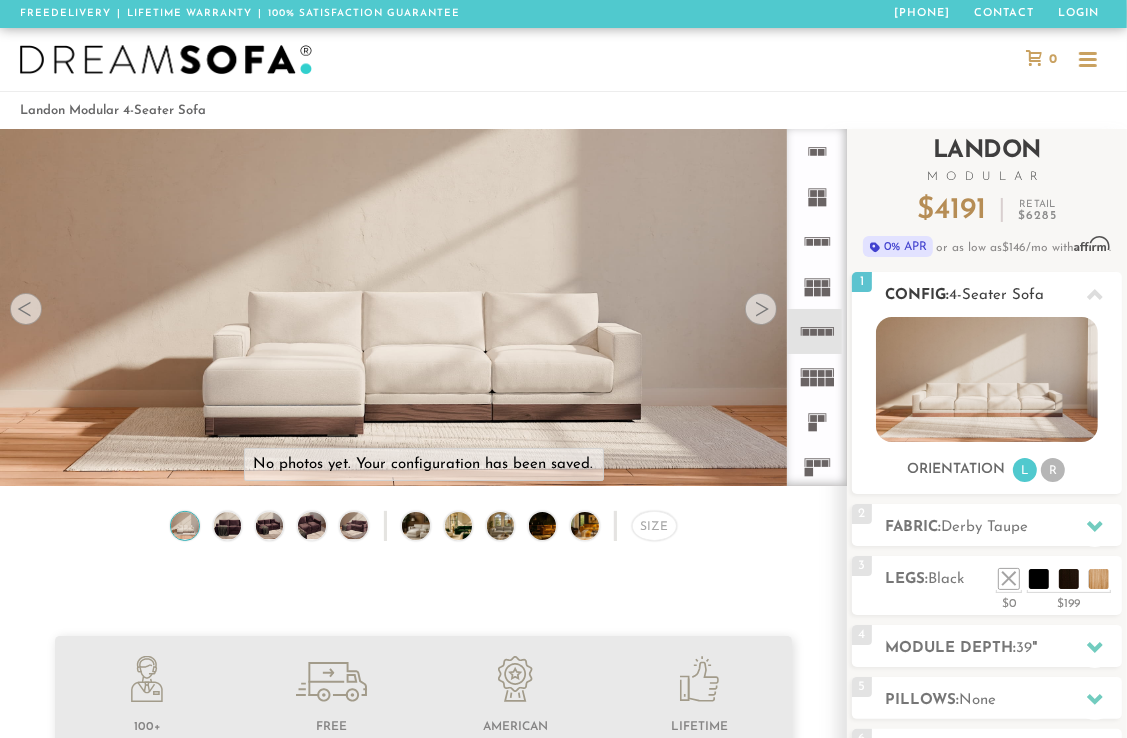 click at bounding box center [986, 379] 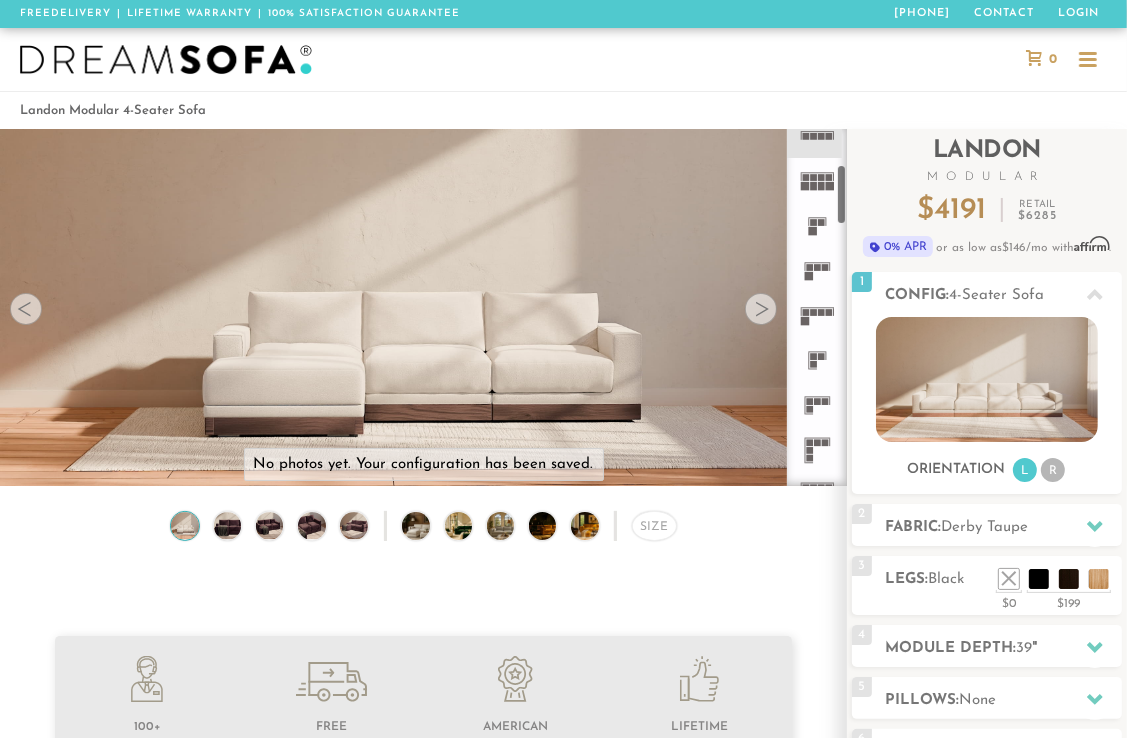 scroll, scrollTop: 208, scrollLeft: 0, axis: vertical 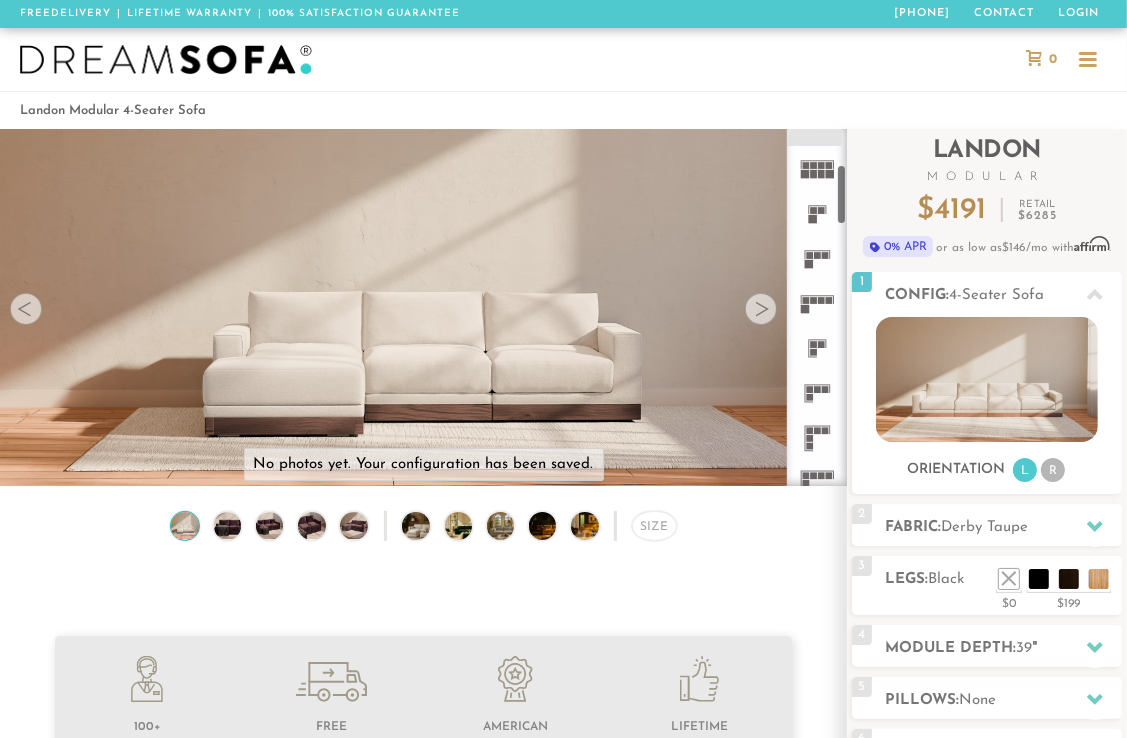 drag, startPoint x: 843, startPoint y: 150, endPoint x: 843, endPoint y: 185, distance: 35 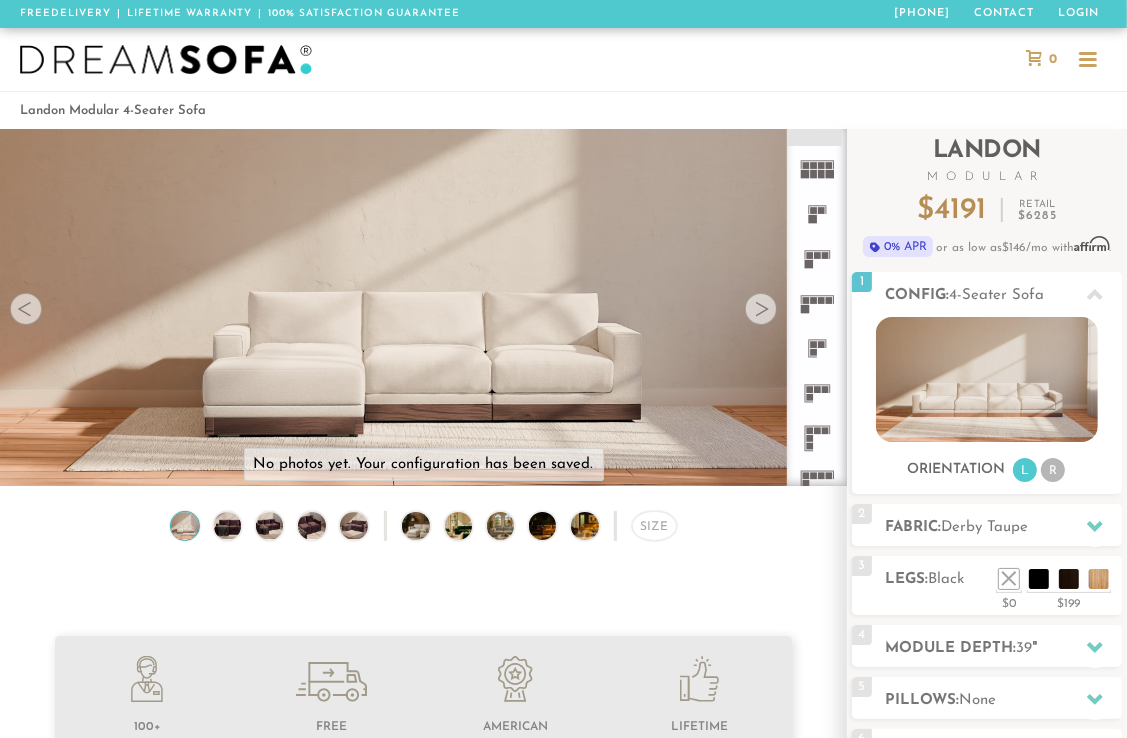 click 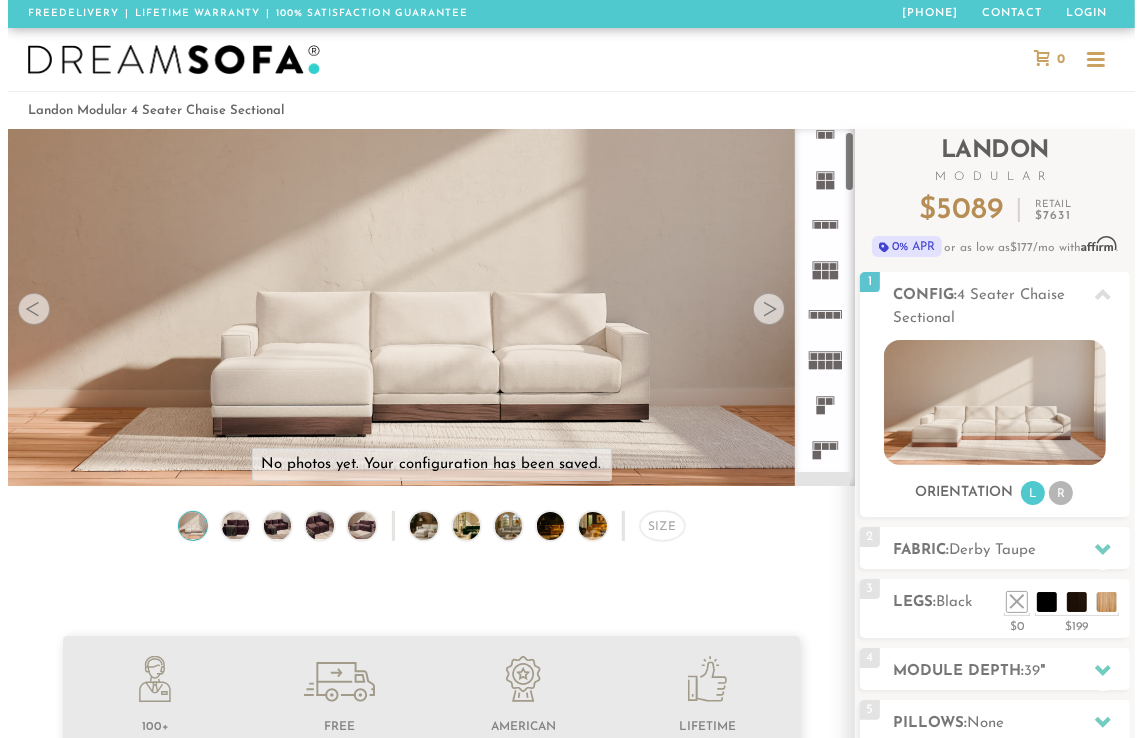 scroll, scrollTop: 0, scrollLeft: 0, axis: both 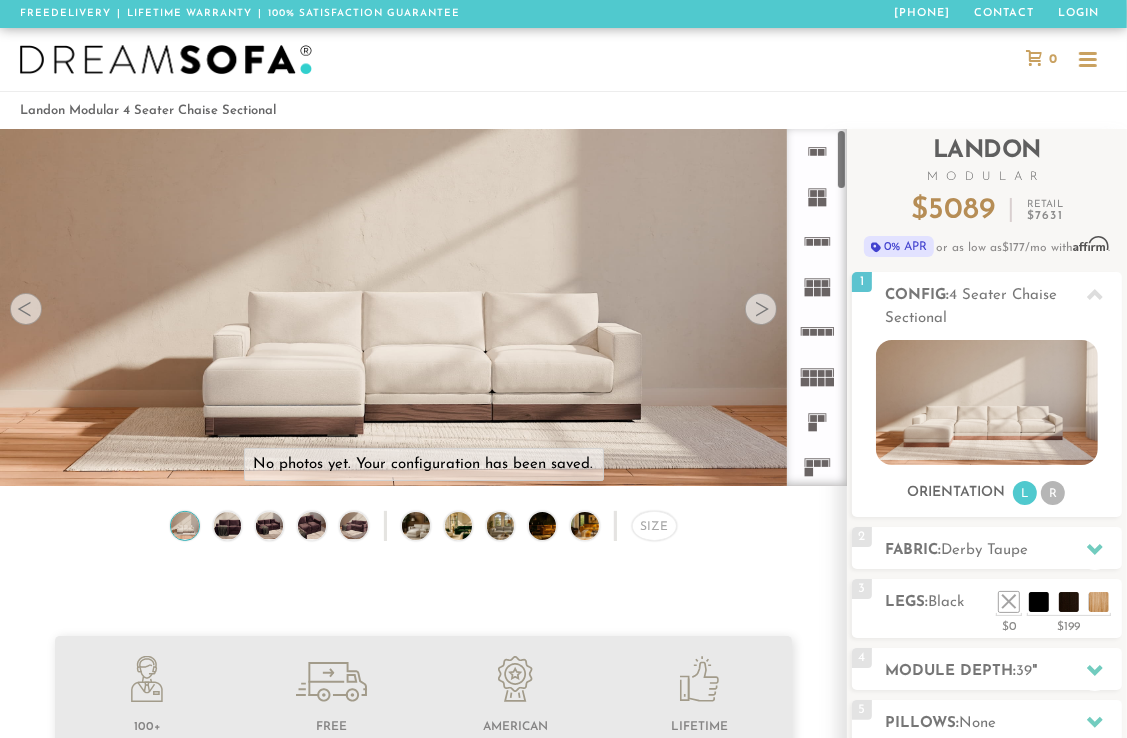 drag, startPoint x: 843, startPoint y: 200, endPoint x: 845, endPoint y: 150, distance: 50.039986 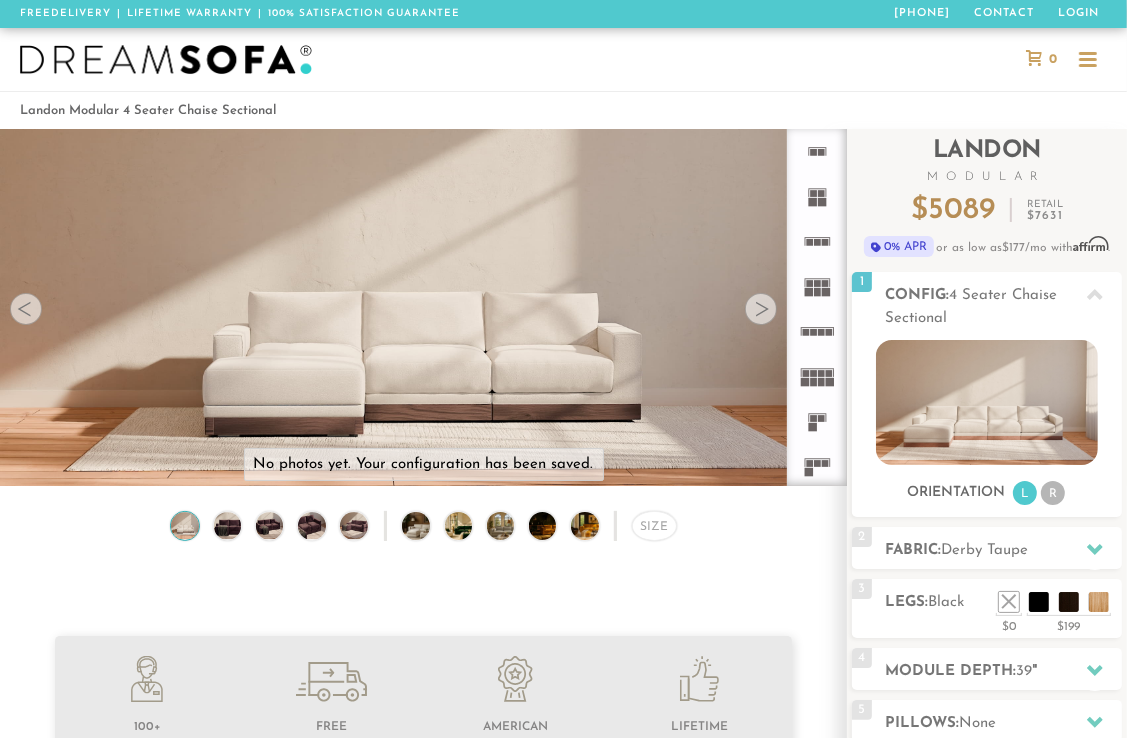 click 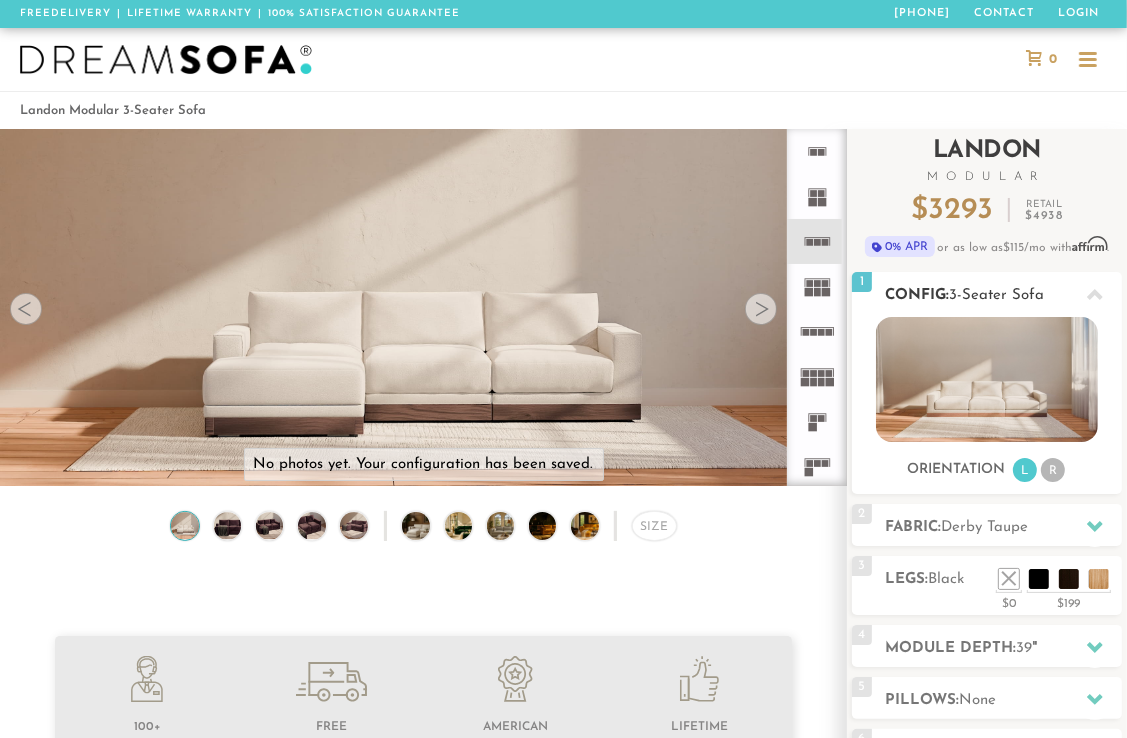 click on "R" at bounding box center (1053, 470) 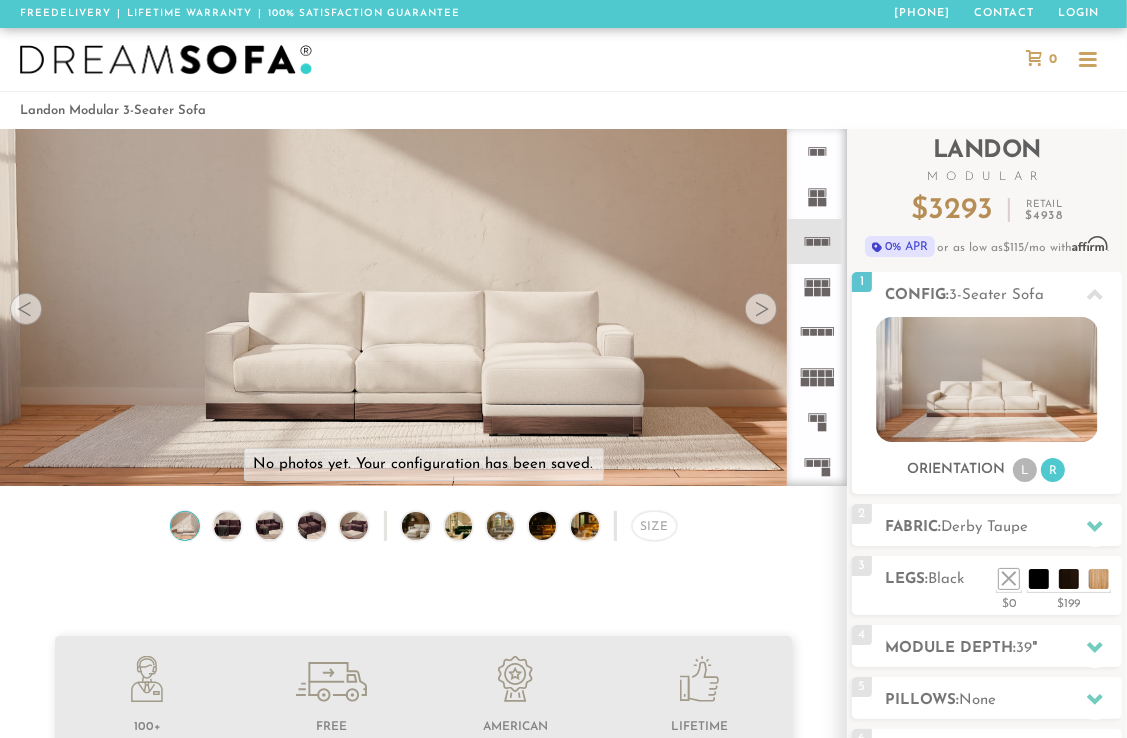 click 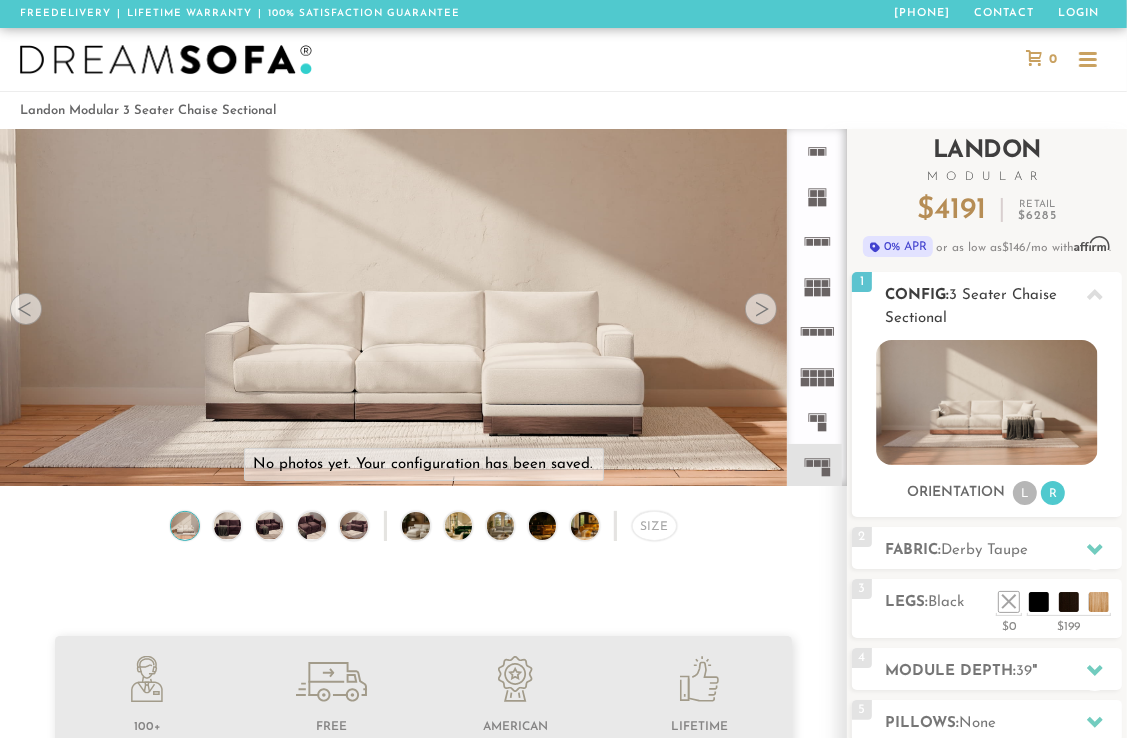 click at bounding box center [986, 402] 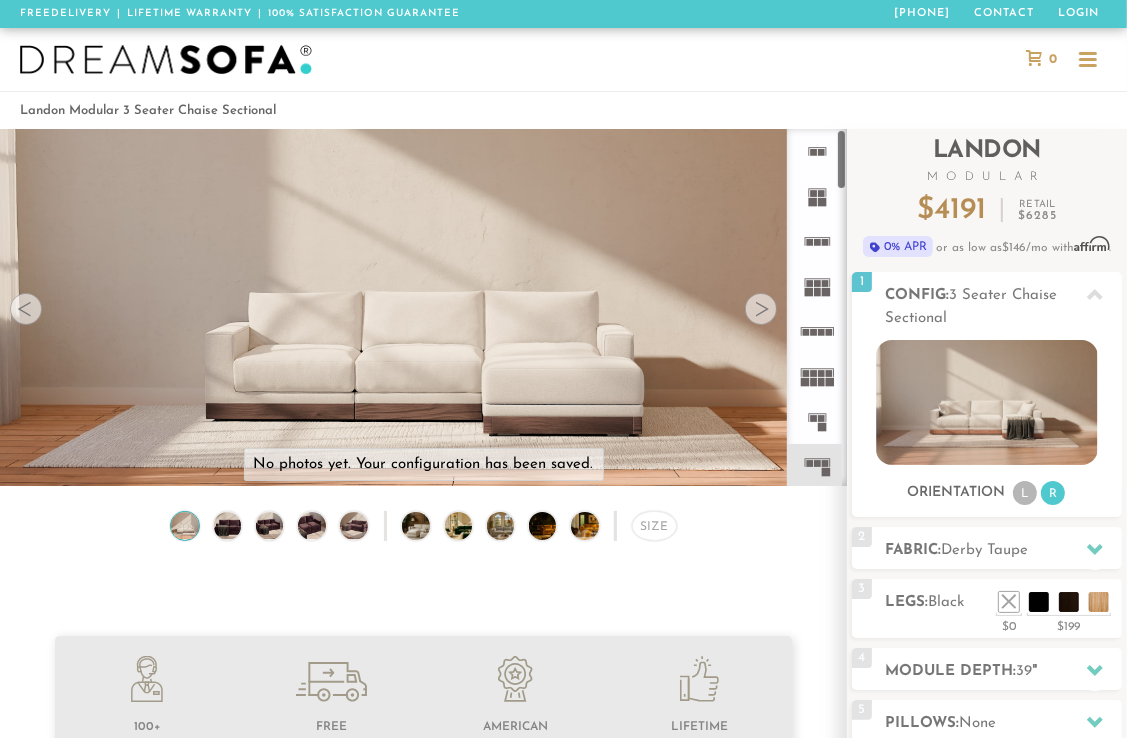 click at bounding box center [423, 273] 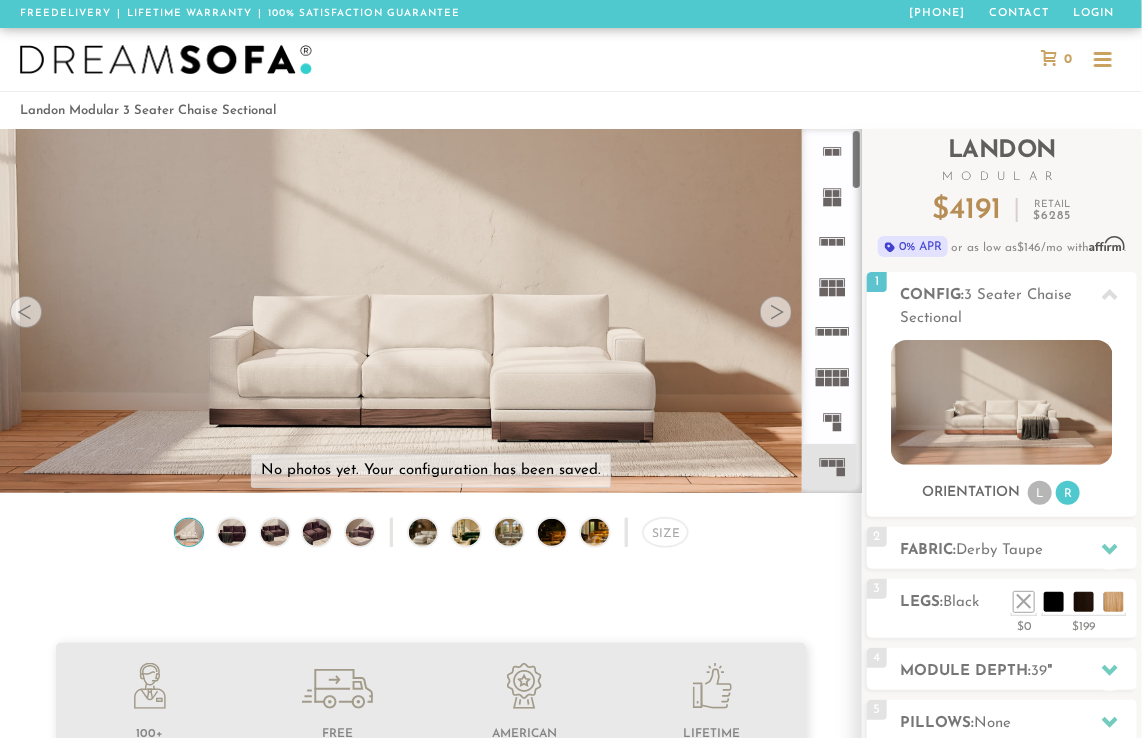 scroll, scrollTop: 16, scrollLeft: 16, axis: both 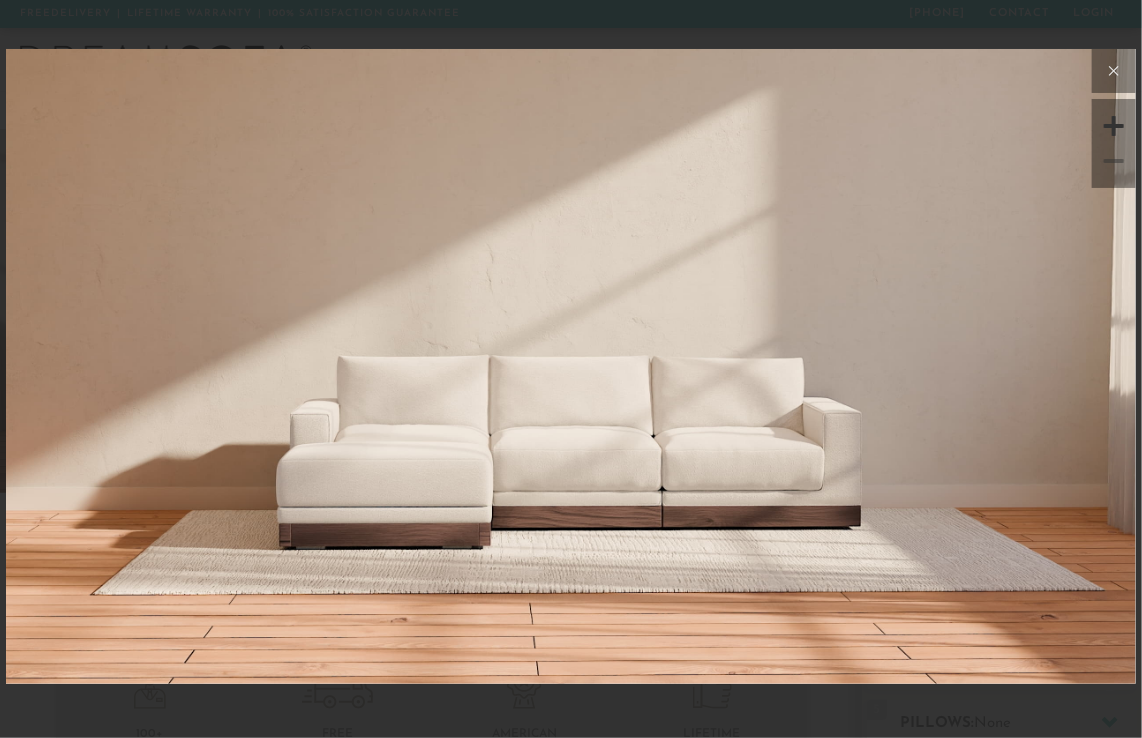 click 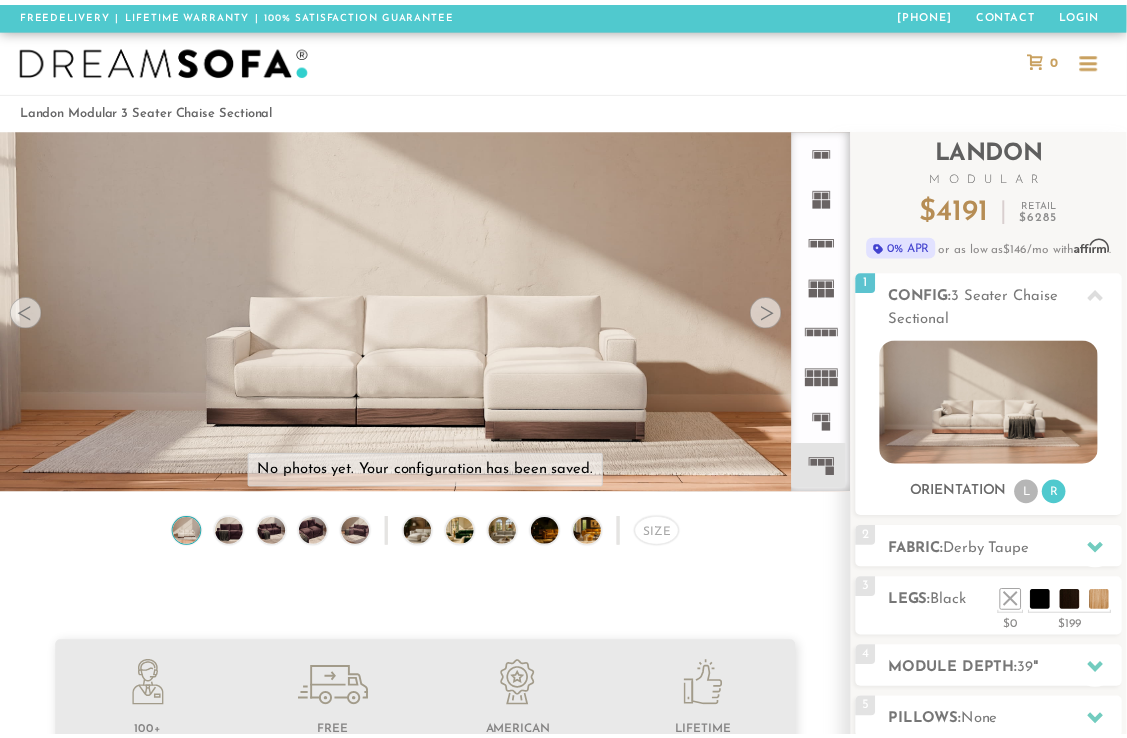 scroll, scrollTop: 20436, scrollLeft: 1112, axis: both 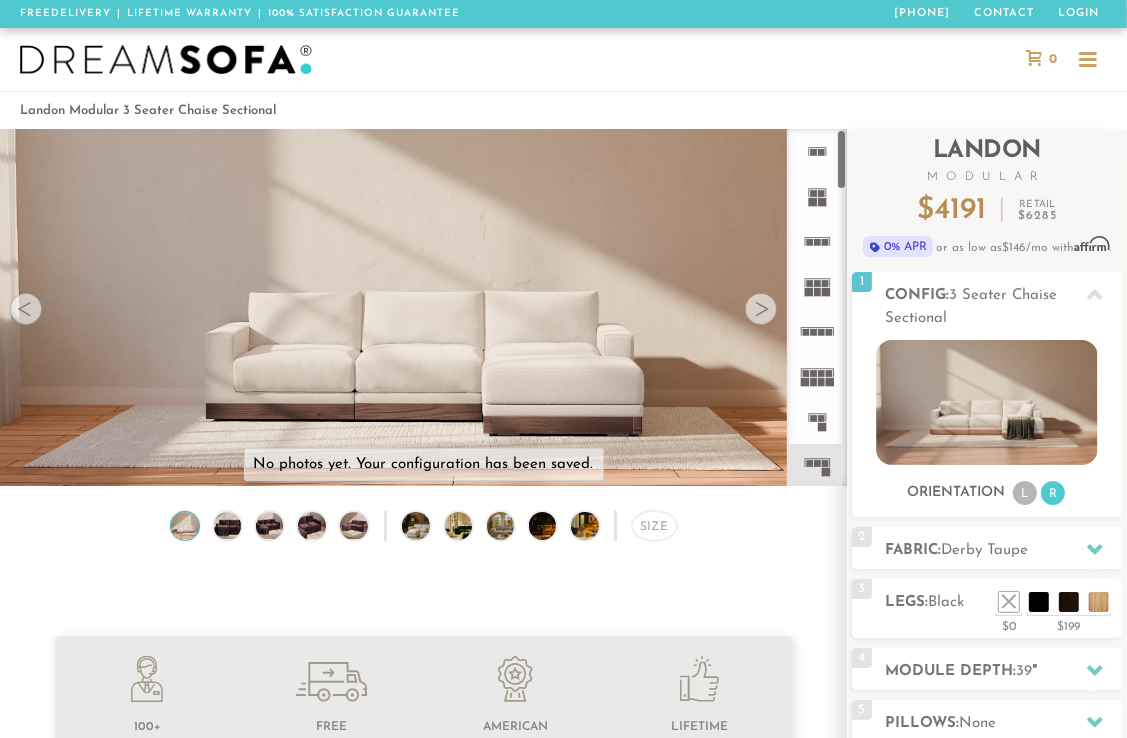 click at bounding box center [761, 309] 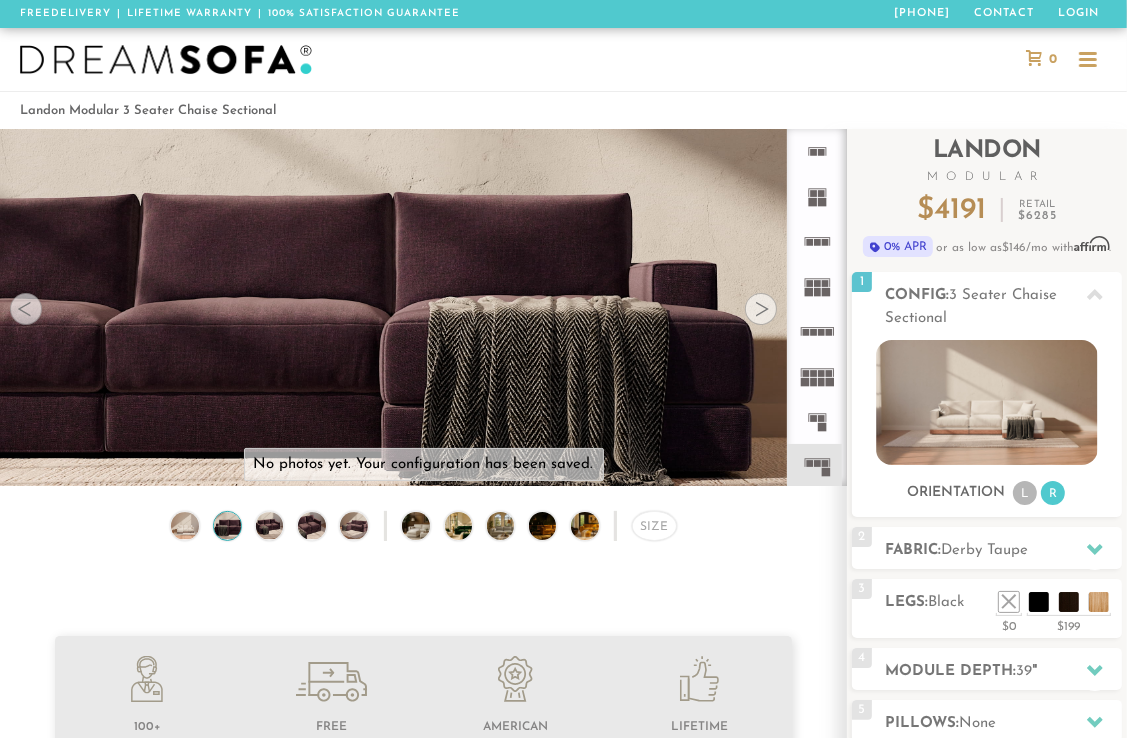 click at bounding box center [761, 309] 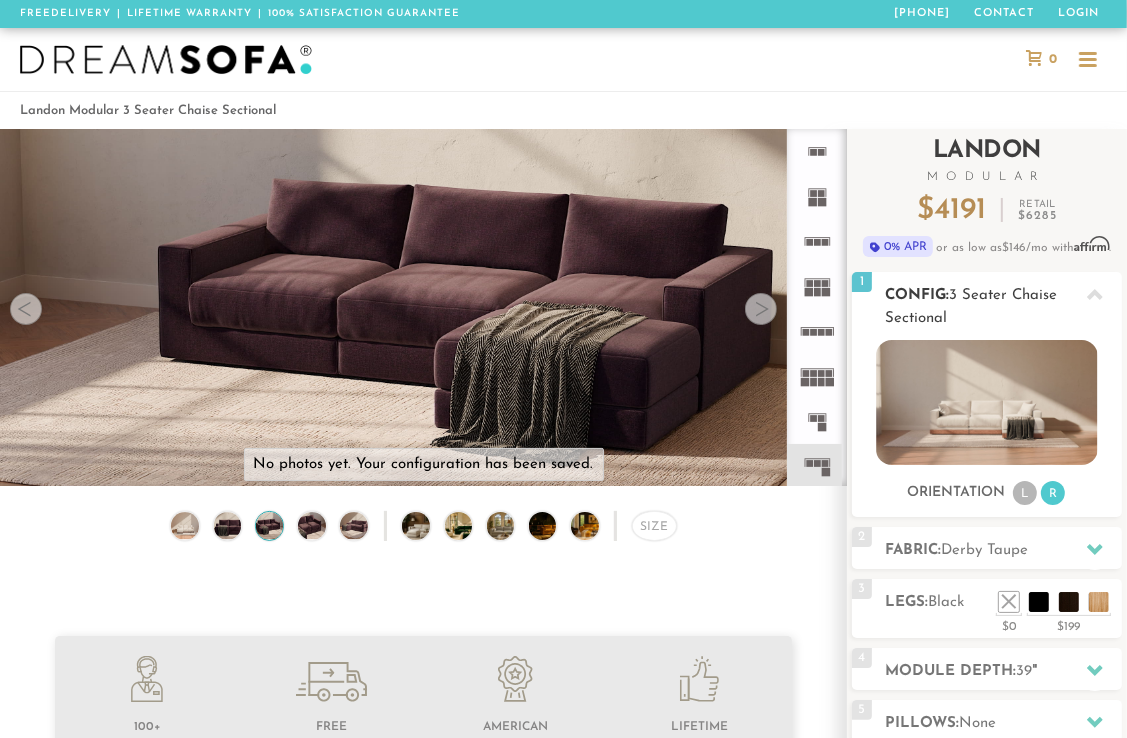 click at bounding box center [986, 402] 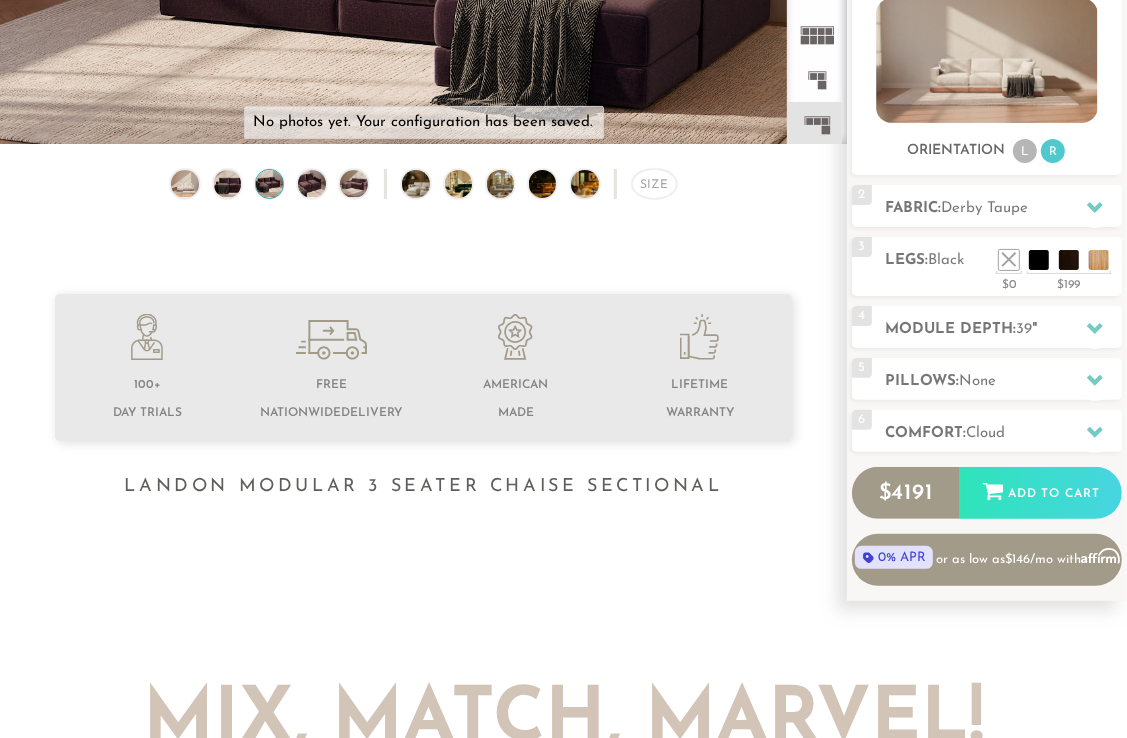 scroll, scrollTop: 366, scrollLeft: 0, axis: vertical 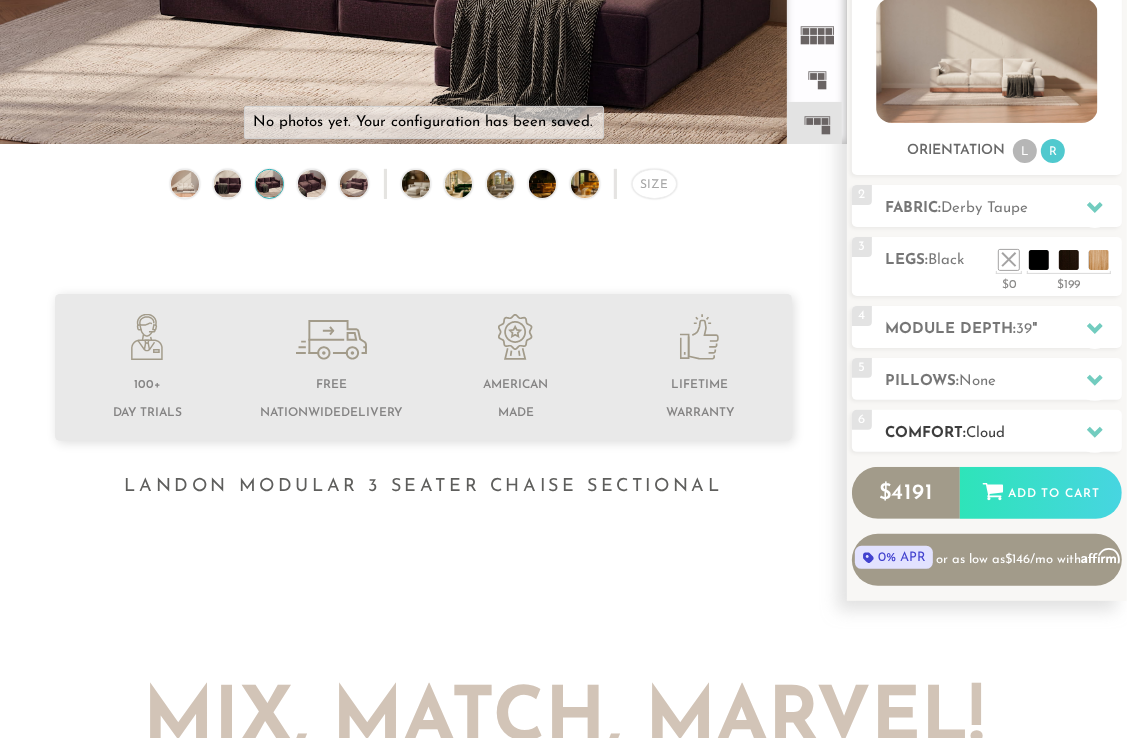 click 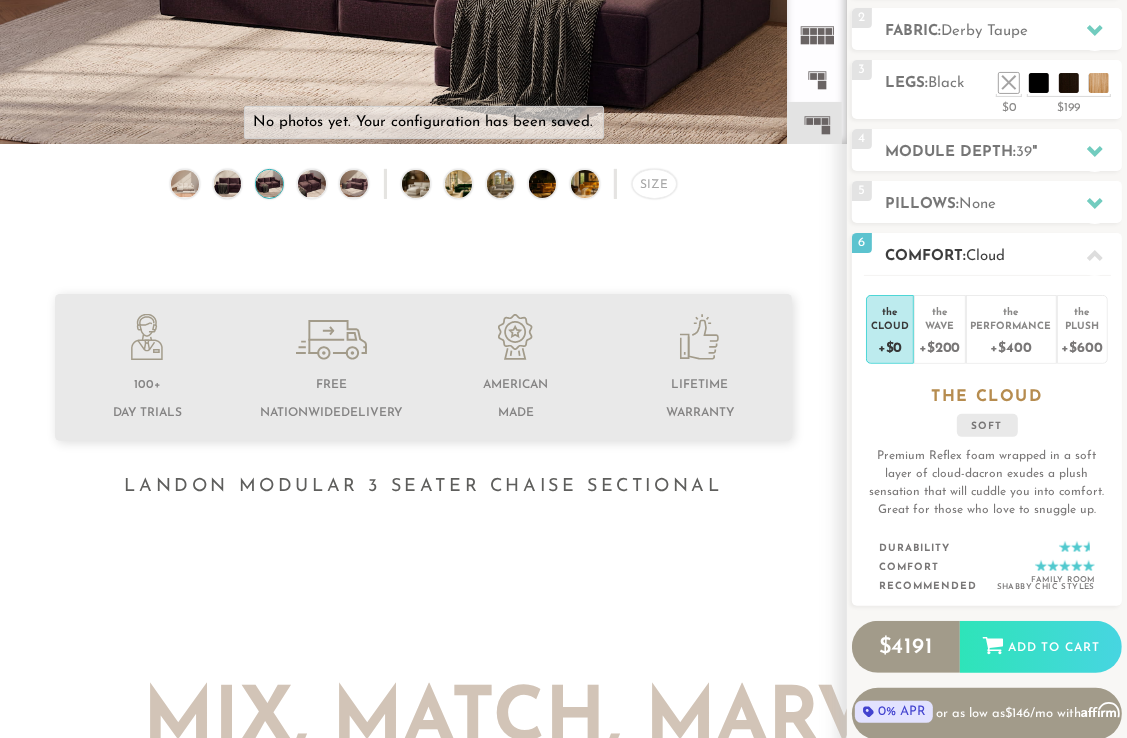 click on "6
Comfort:  the  Cloud
soft" at bounding box center [987, 254] 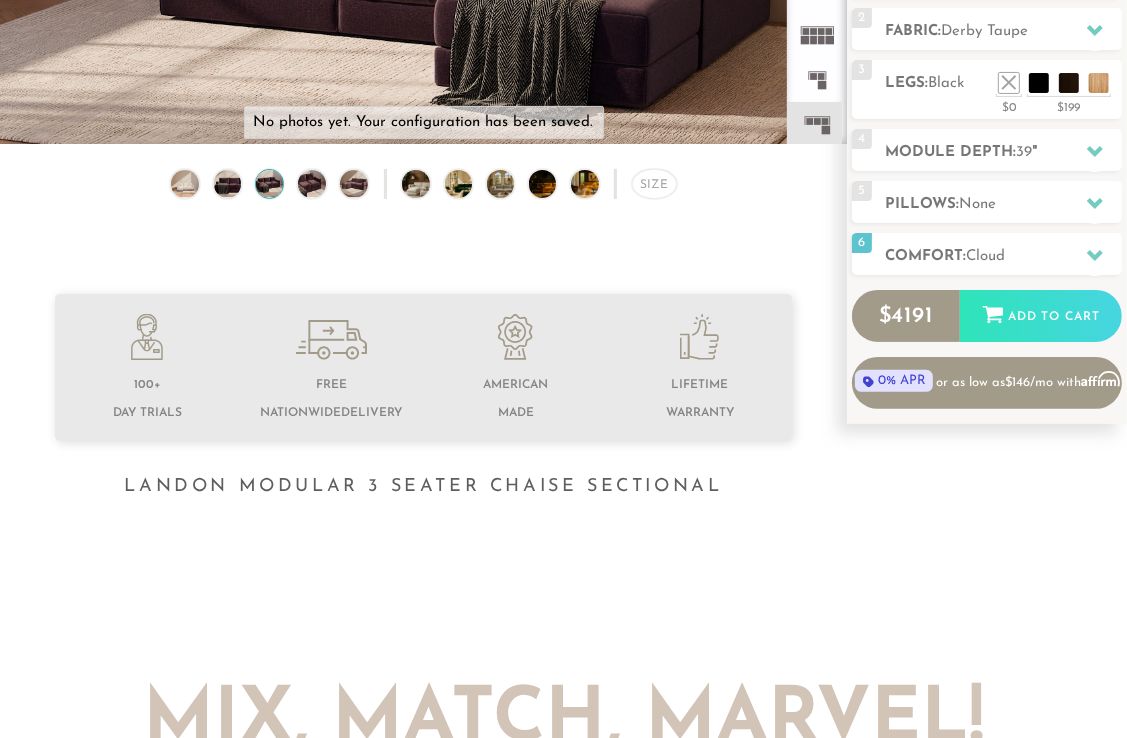 scroll, scrollTop: 0, scrollLeft: 0, axis: both 